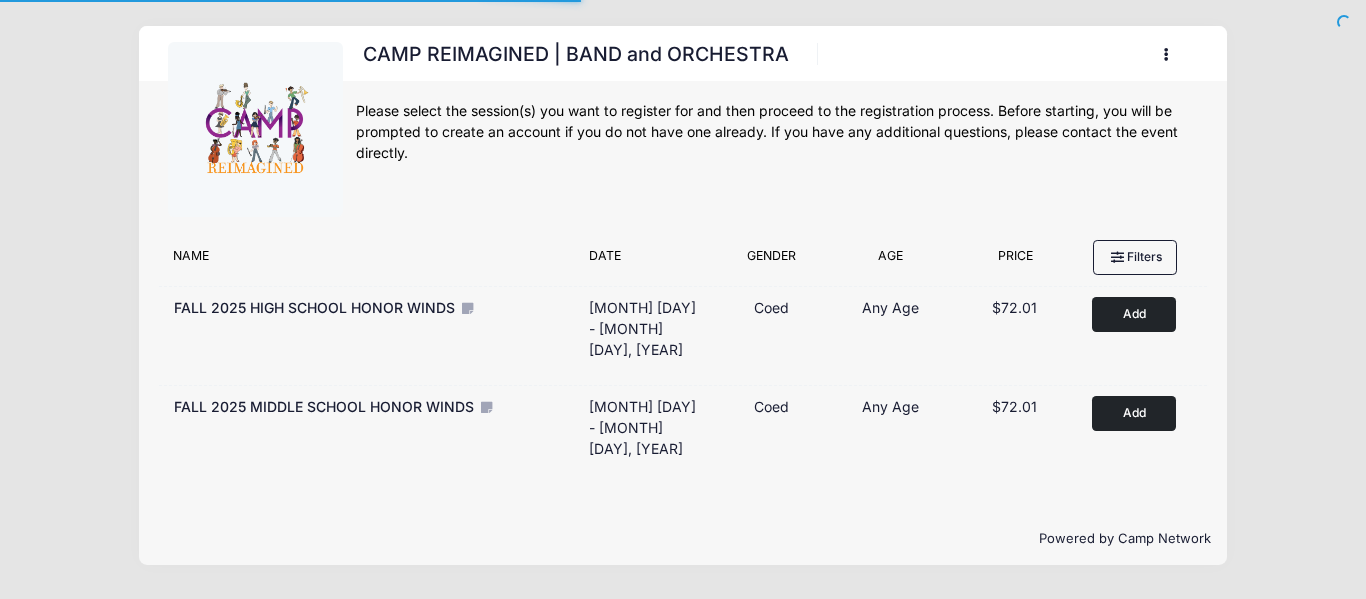 scroll, scrollTop: 0, scrollLeft: 0, axis: both 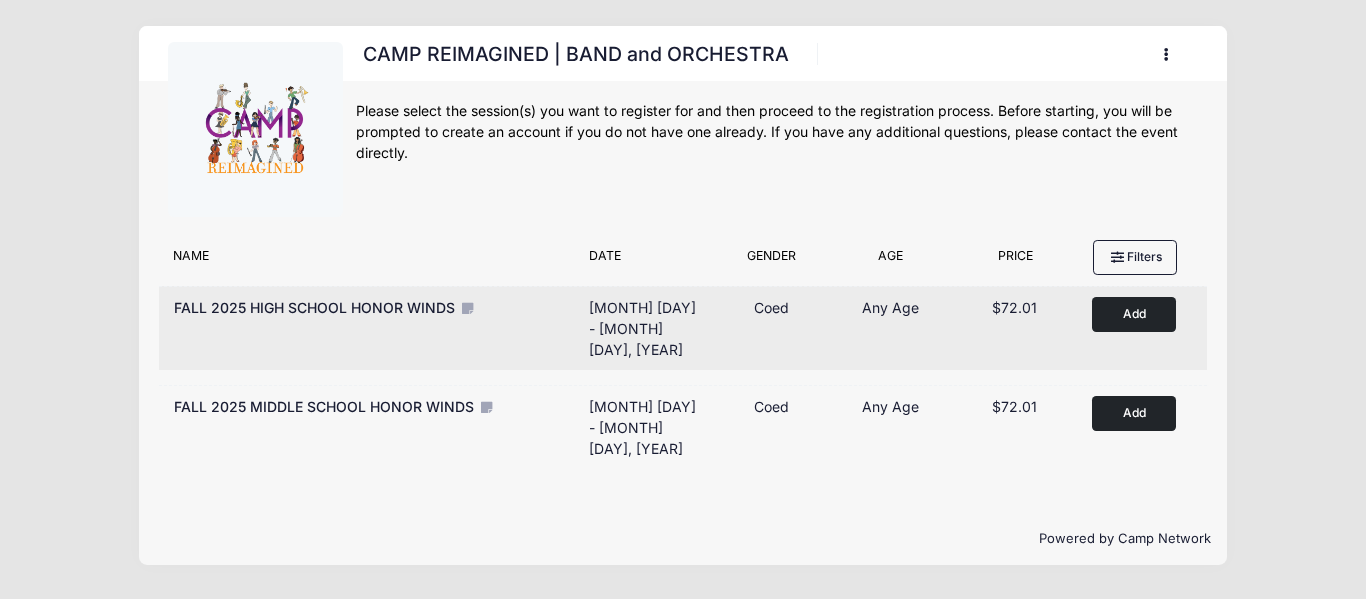 click on "Add  to Cart" at bounding box center [1134, 314] 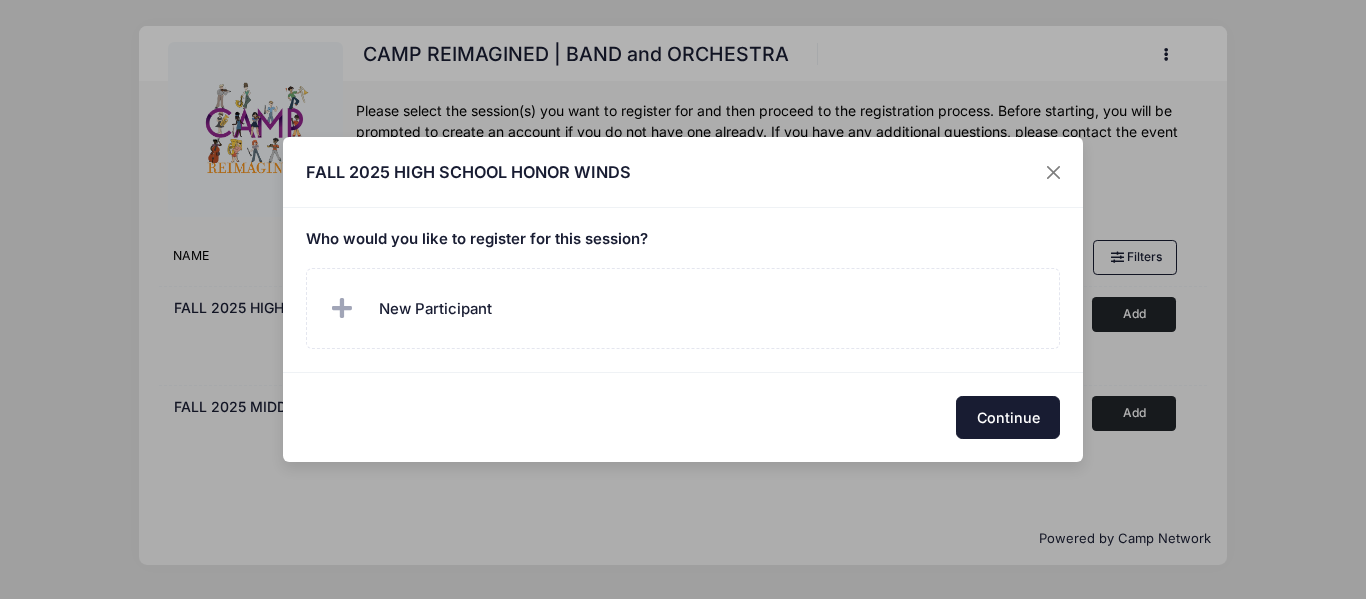 click on "Continue" at bounding box center (1008, 417) 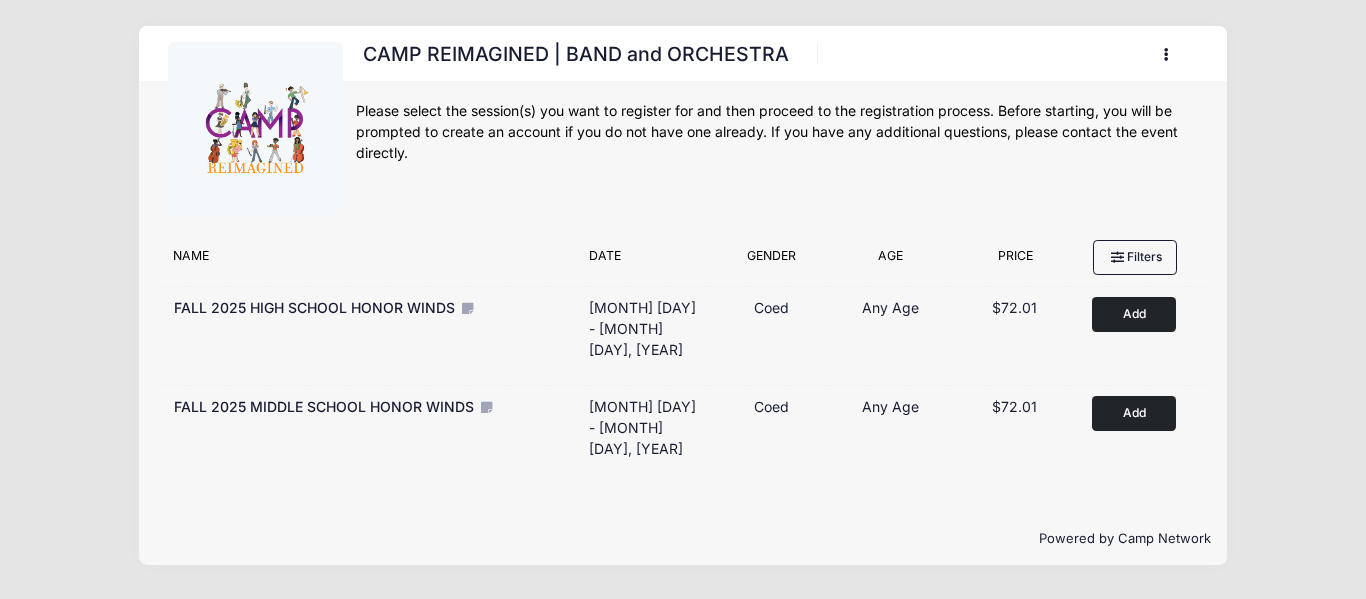 click at bounding box center (1172, 55) 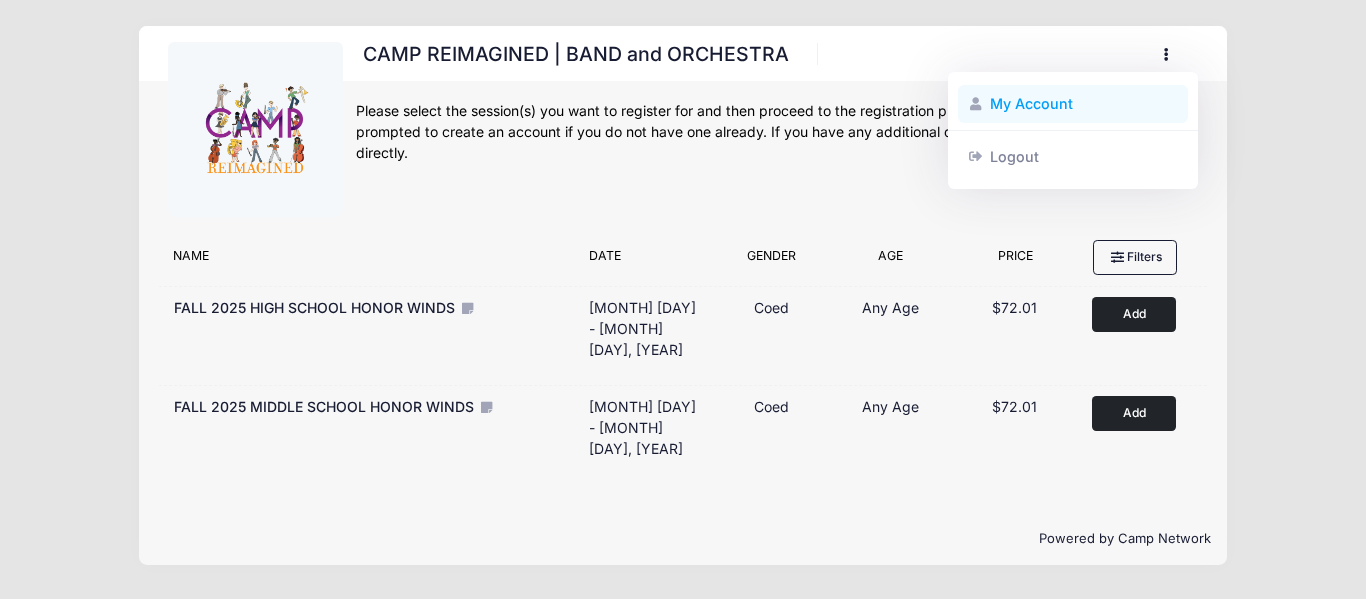 click on "My Account" at bounding box center [1073, 104] 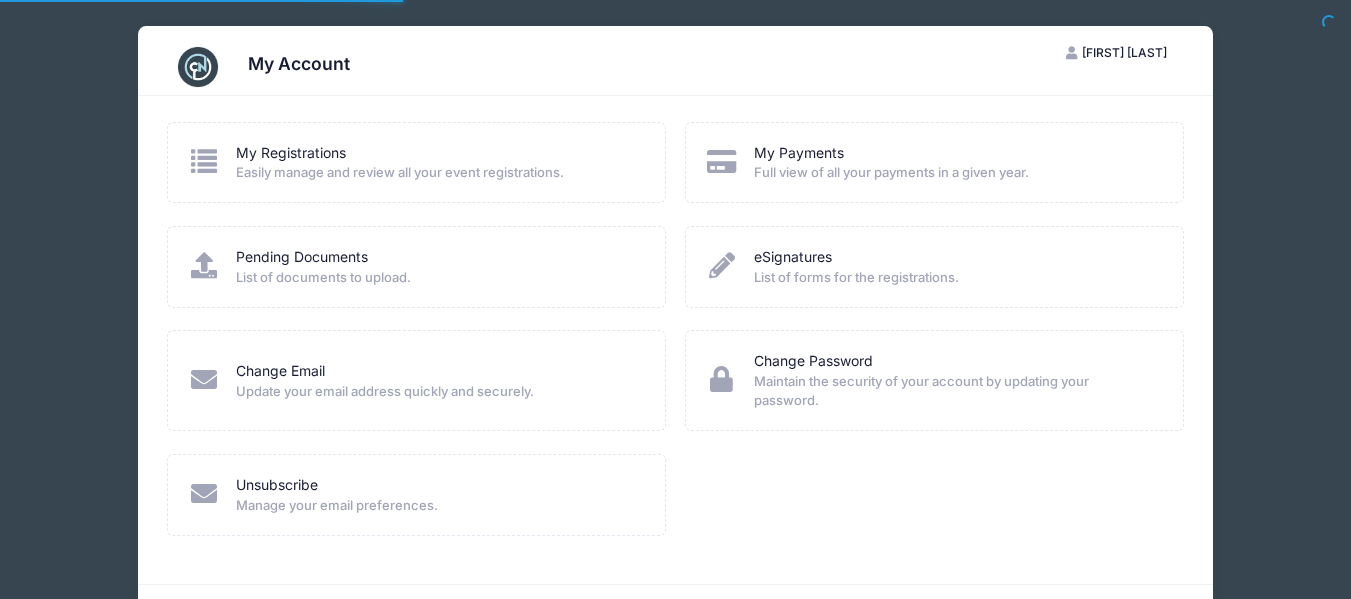 scroll, scrollTop: 0, scrollLeft: 0, axis: both 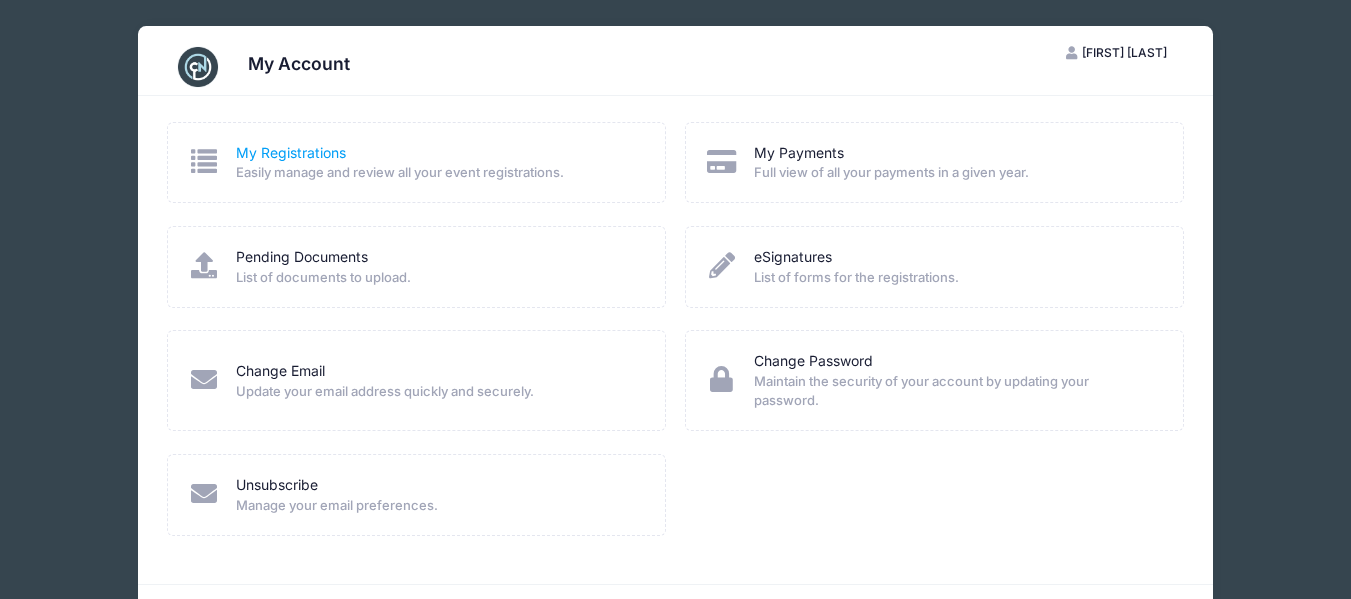click on "My Registrations" at bounding box center [291, 153] 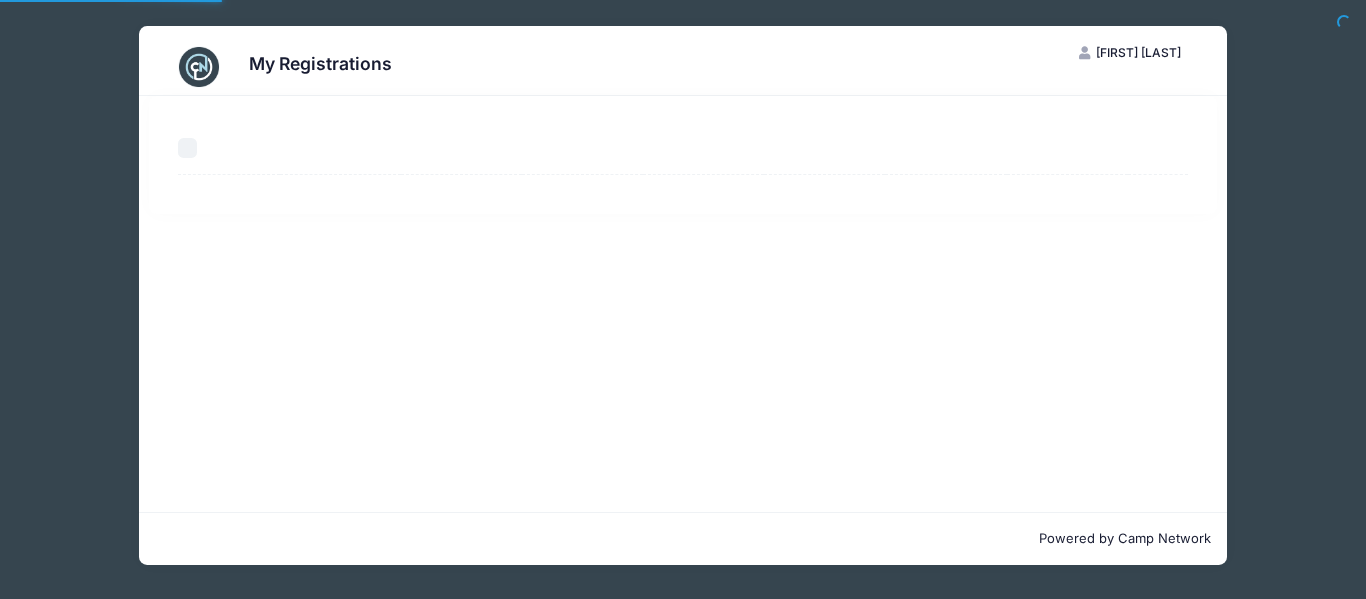 scroll, scrollTop: 0, scrollLeft: 0, axis: both 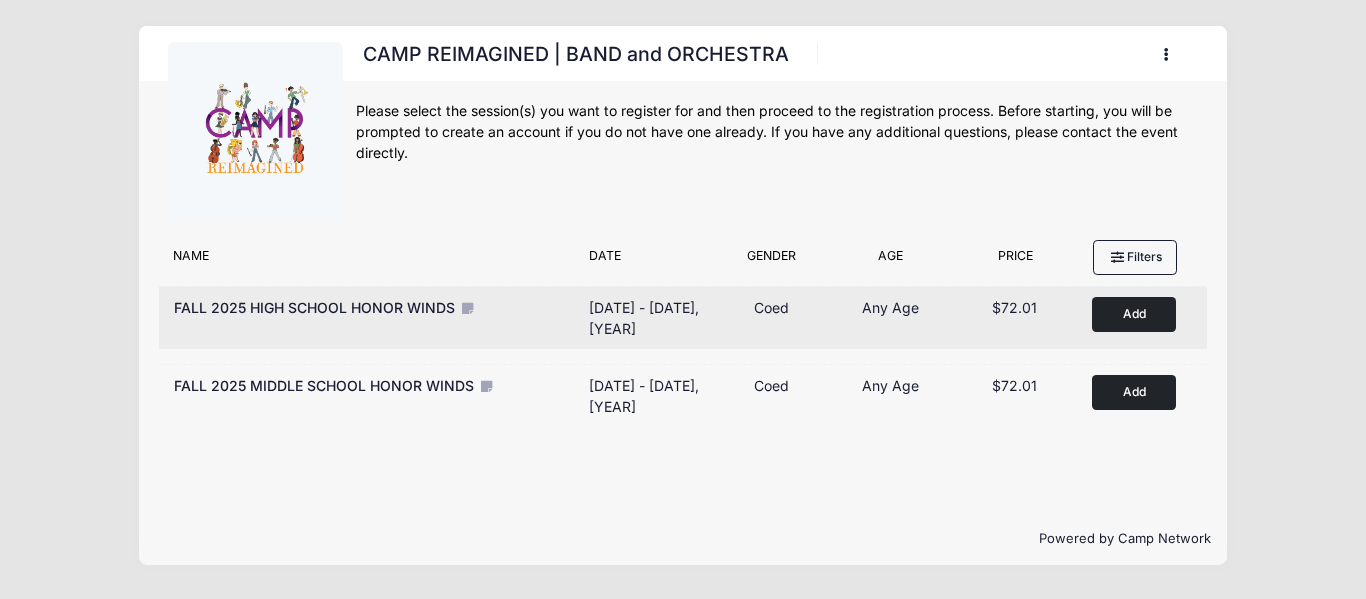 click on "Add  to Cart" at bounding box center [1134, 314] 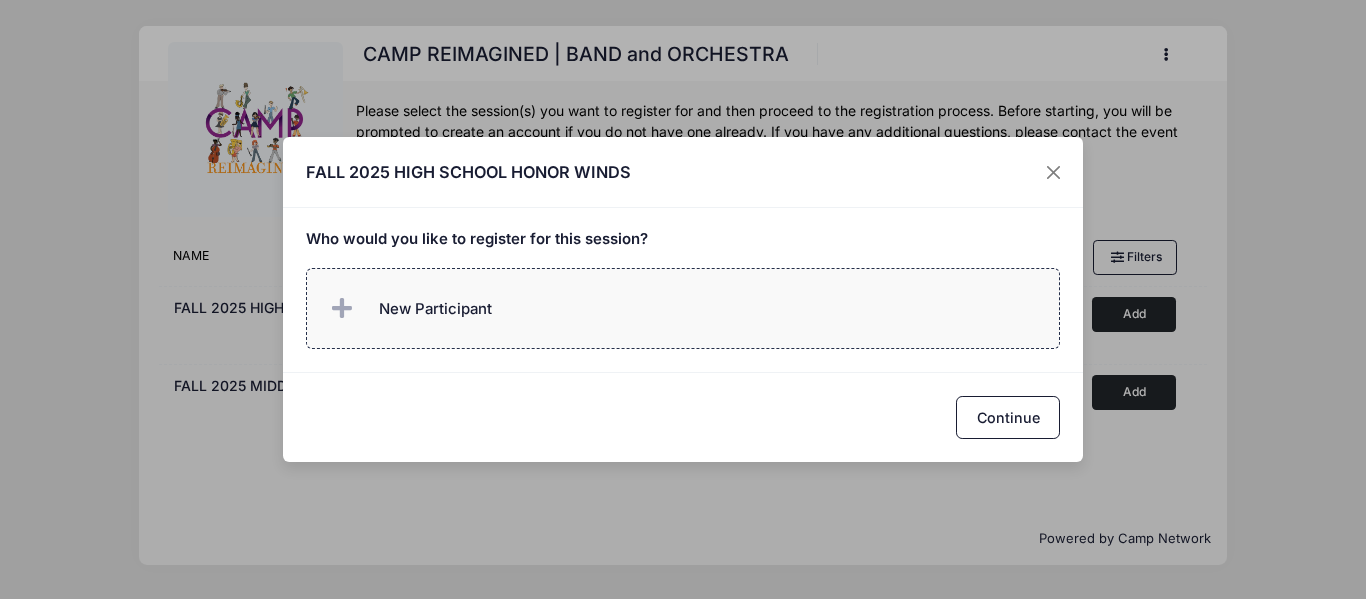 click on "New Participant" at bounding box center [409, 309] 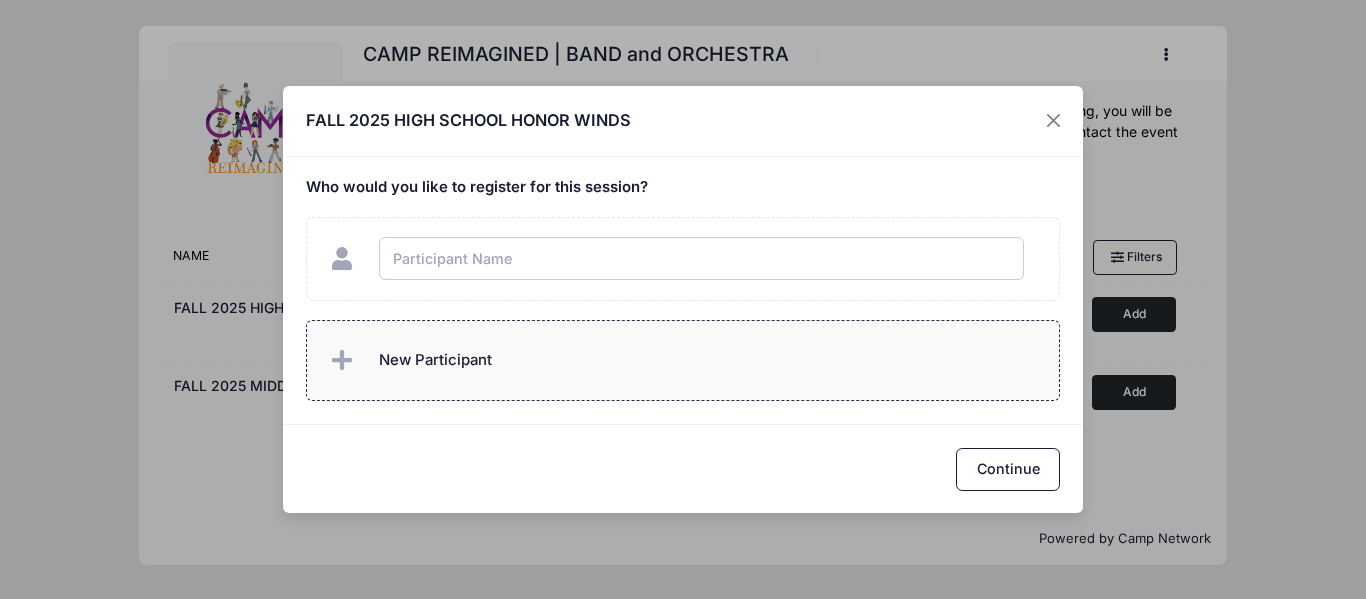 type on "k" 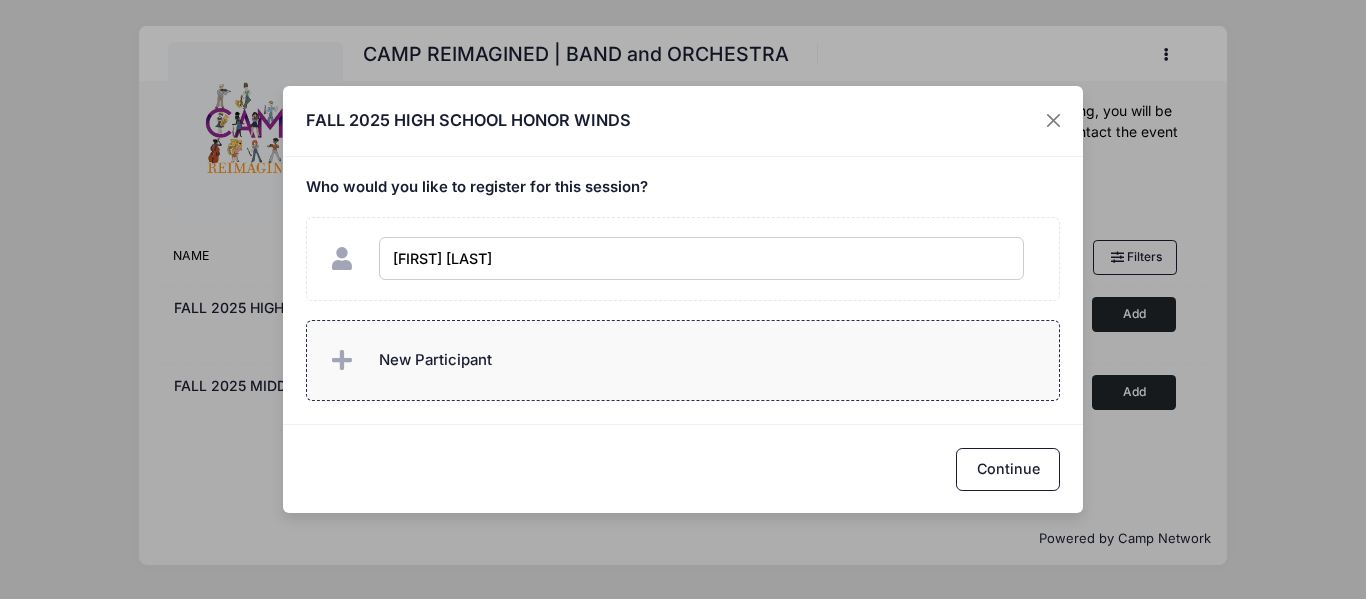 type on "[FIRST] [LAST]" 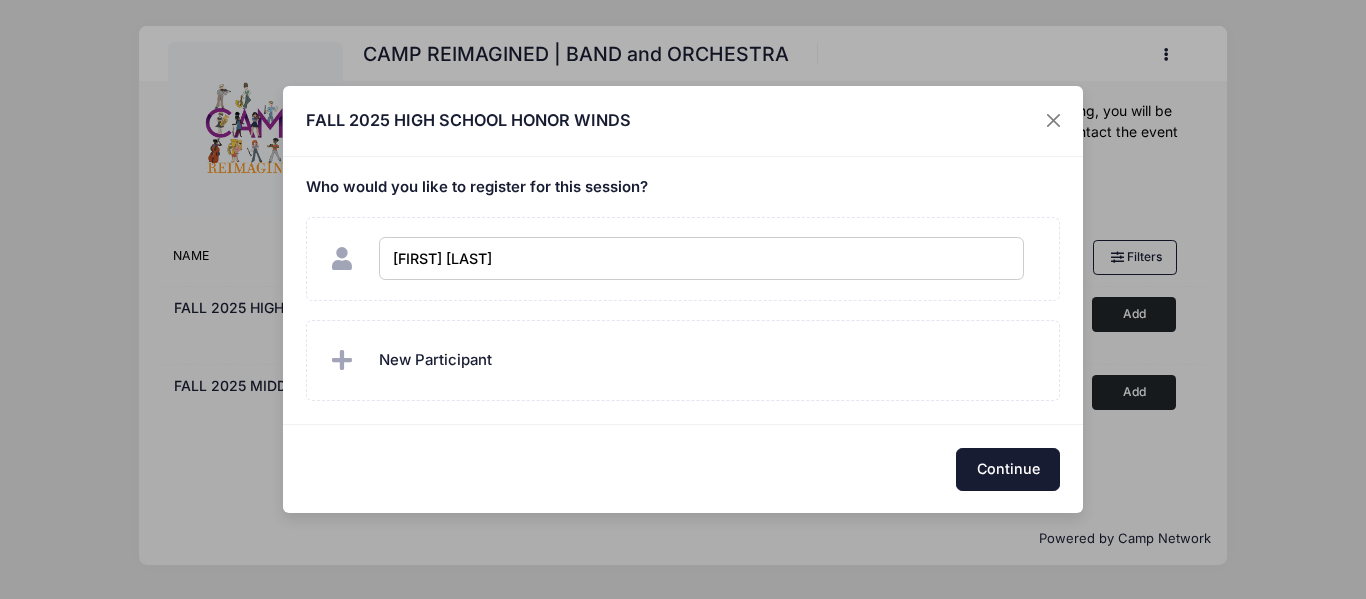 checkbox on "true" 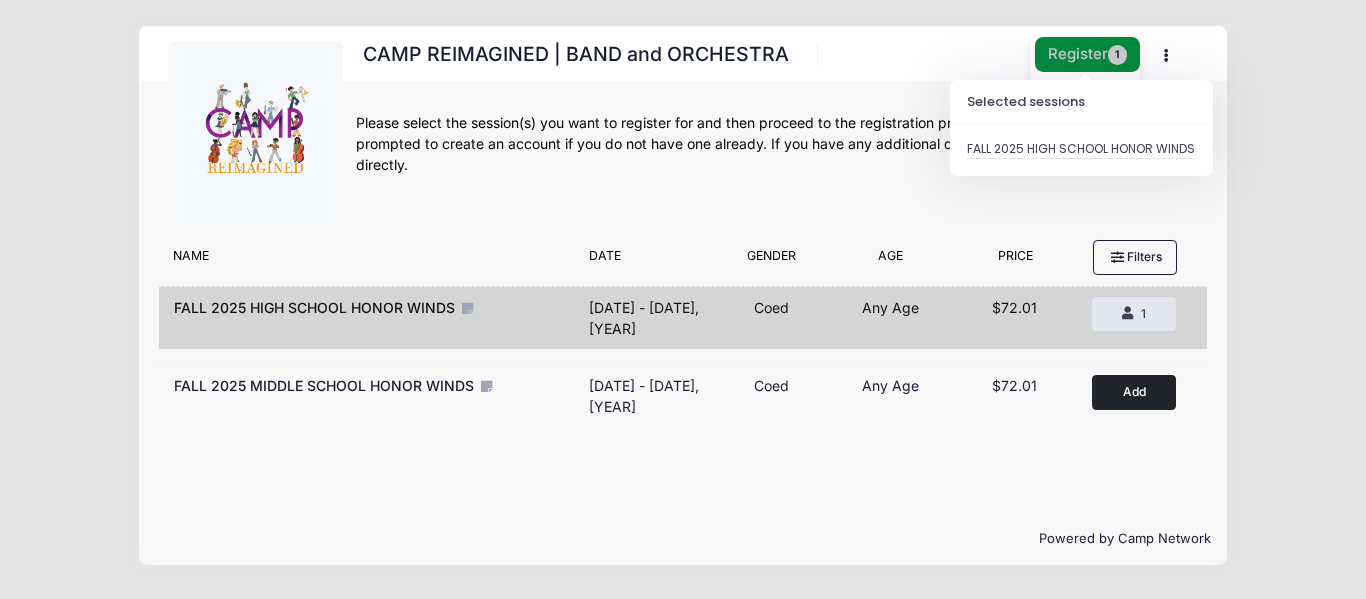 click on "Register  1" at bounding box center (1088, 54) 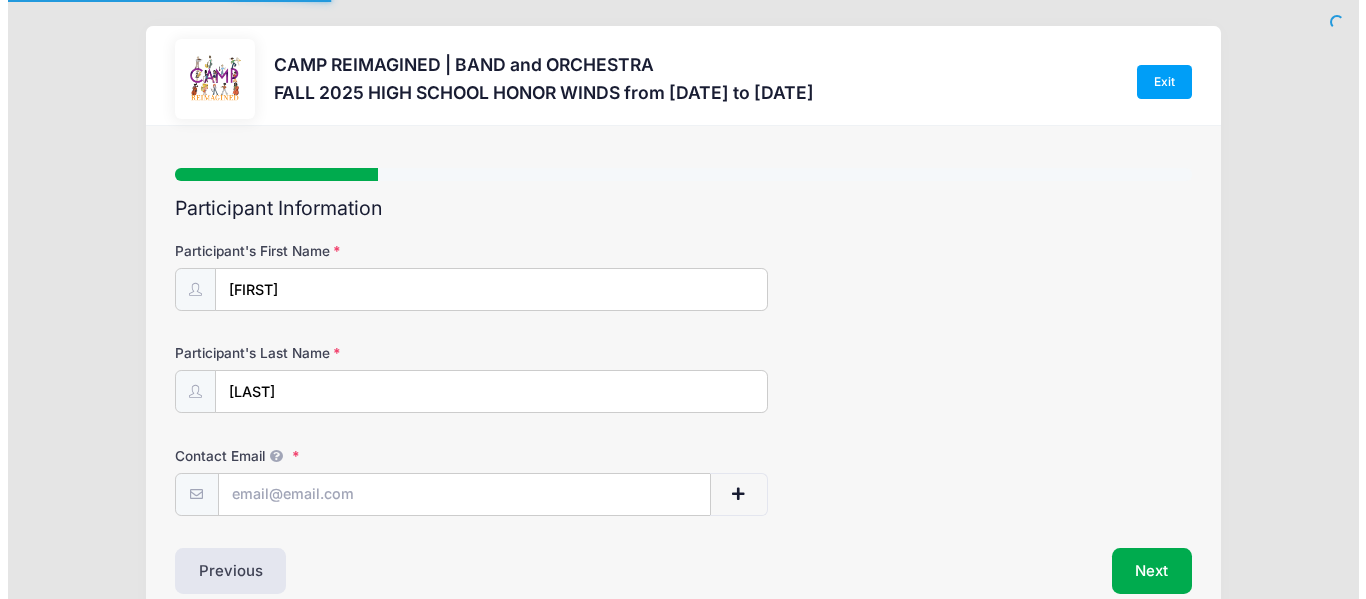 scroll, scrollTop: 0, scrollLeft: 0, axis: both 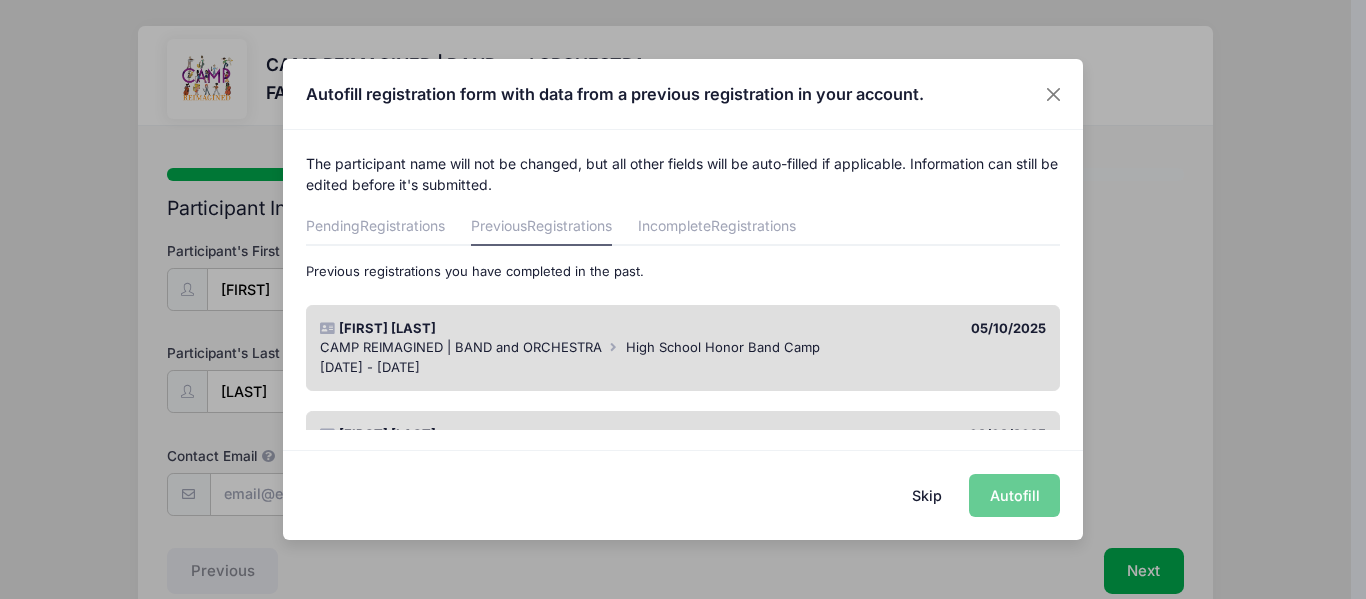 click on "Skip
Autofill" at bounding box center (683, 494) 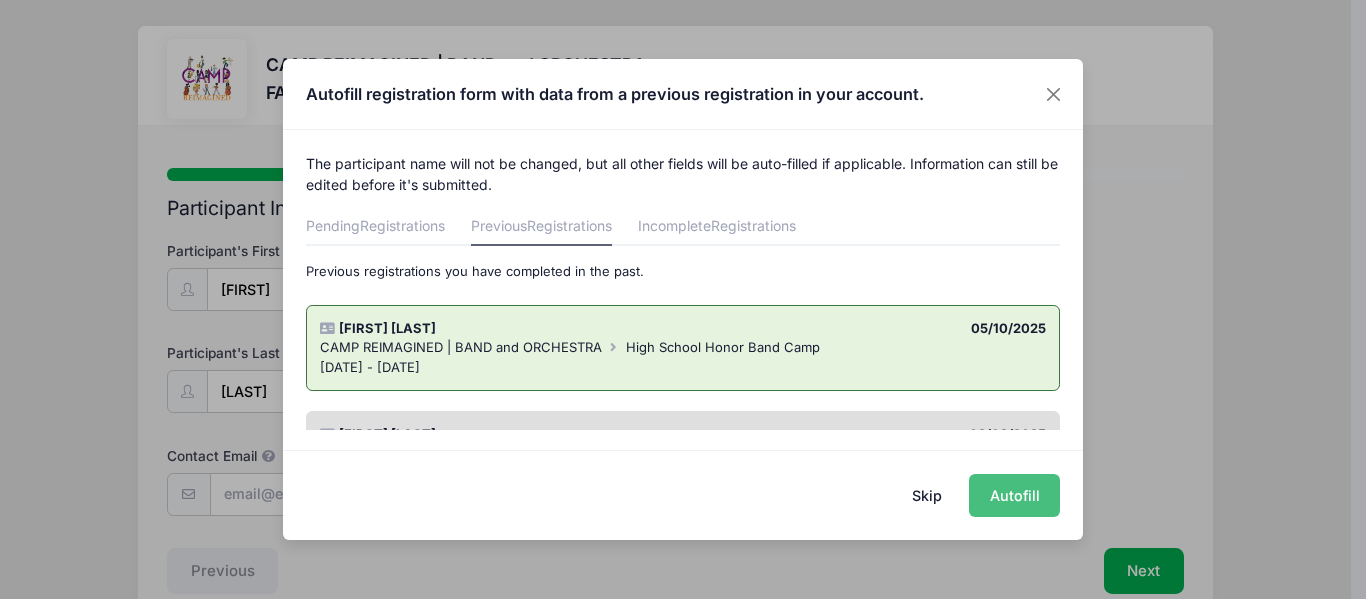 click on "Autofill" at bounding box center (1014, 495) 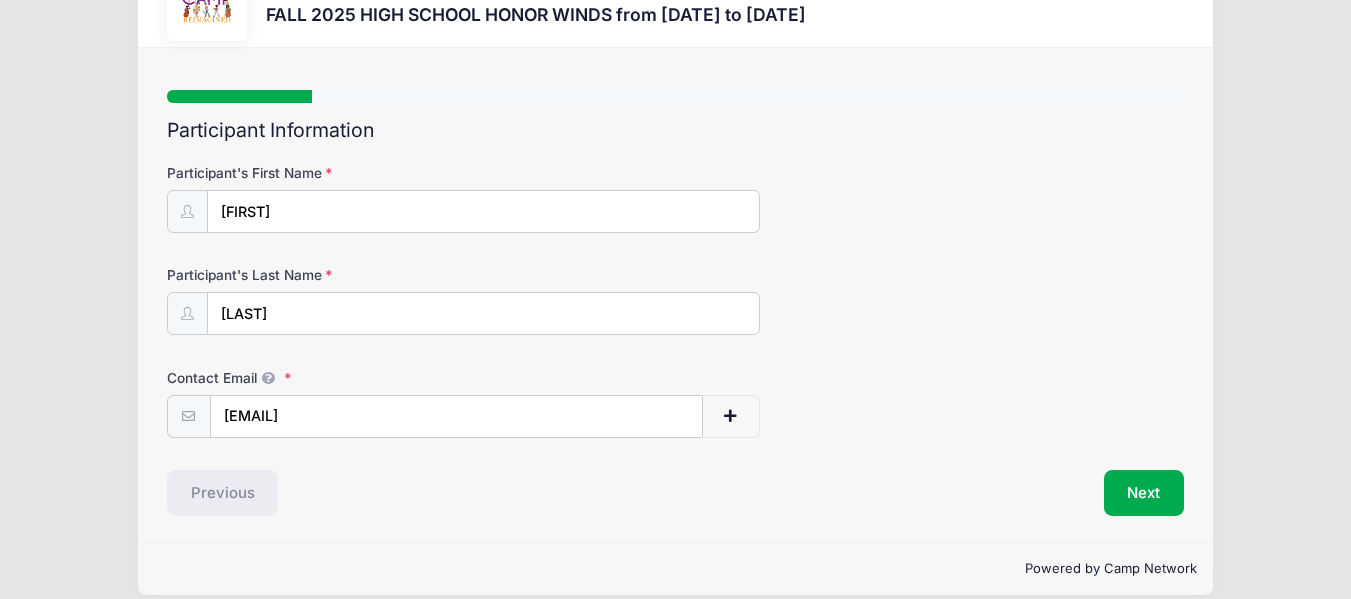 scroll, scrollTop: 65, scrollLeft: 0, axis: vertical 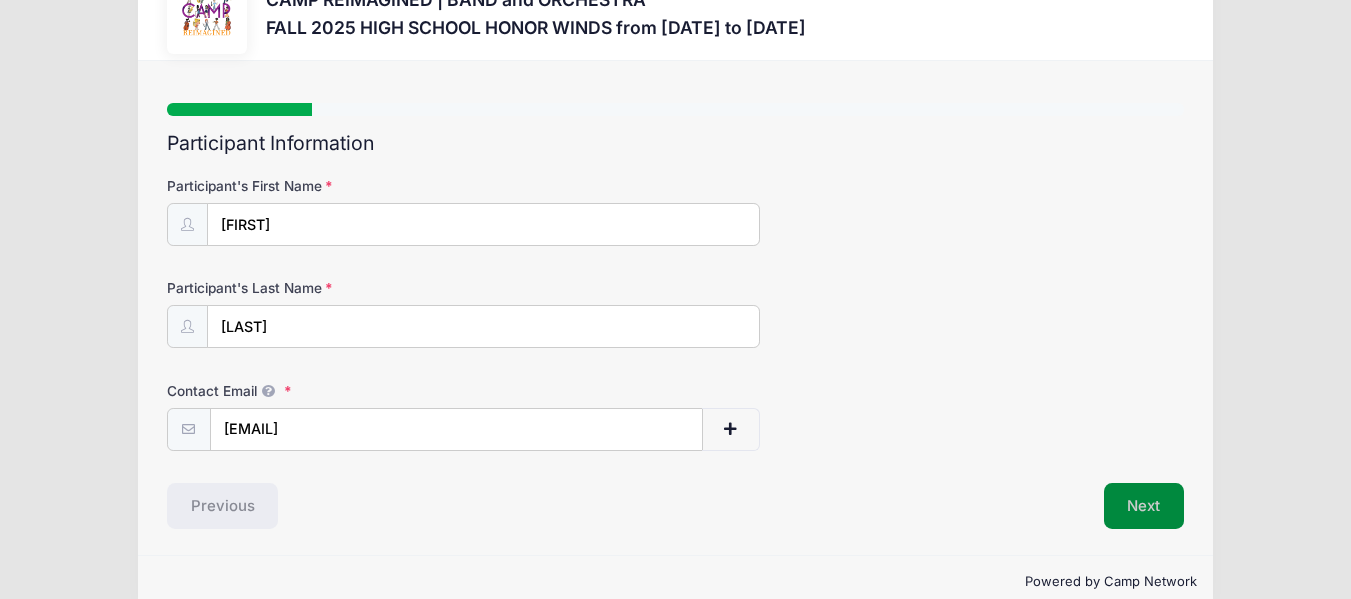 click on "Next" at bounding box center (1144, 506) 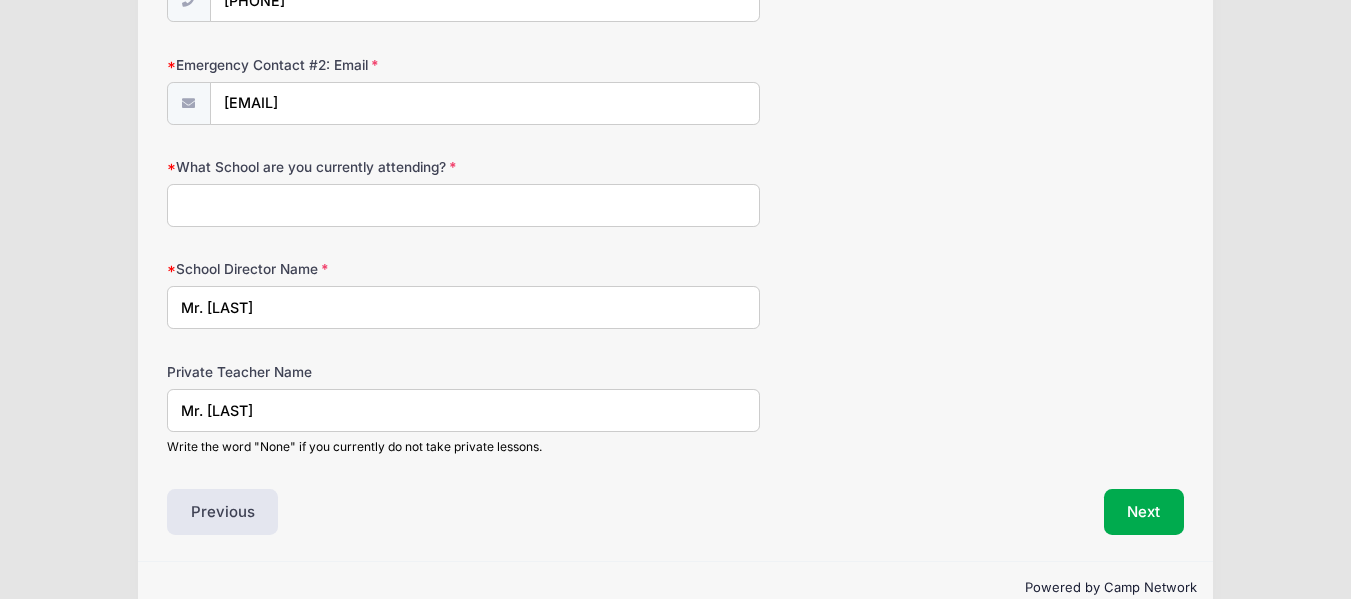 scroll, scrollTop: 1866, scrollLeft: 0, axis: vertical 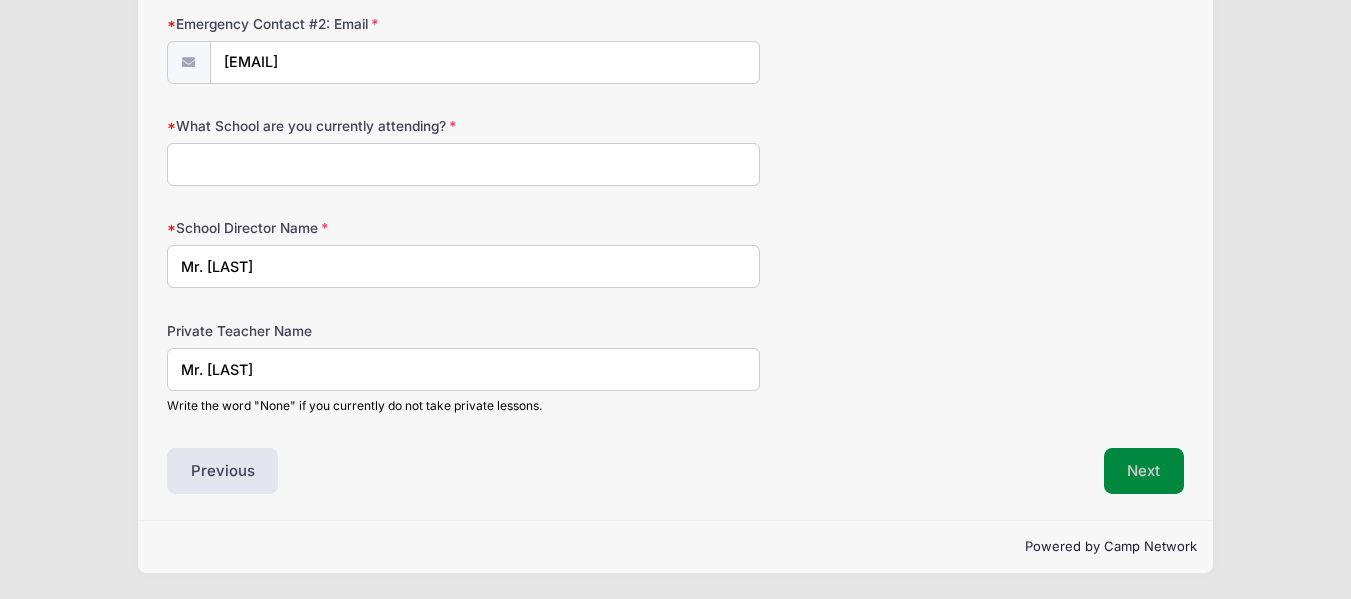 click on "Next" at bounding box center (1144, 471) 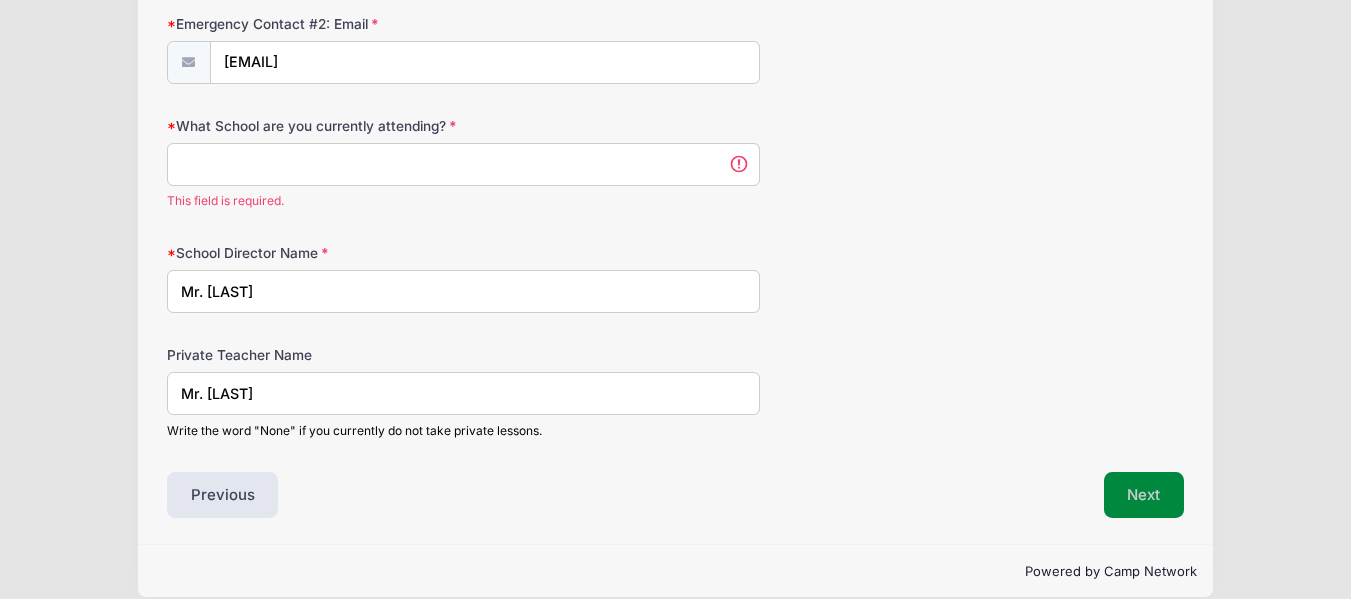 scroll, scrollTop: 0, scrollLeft: 0, axis: both 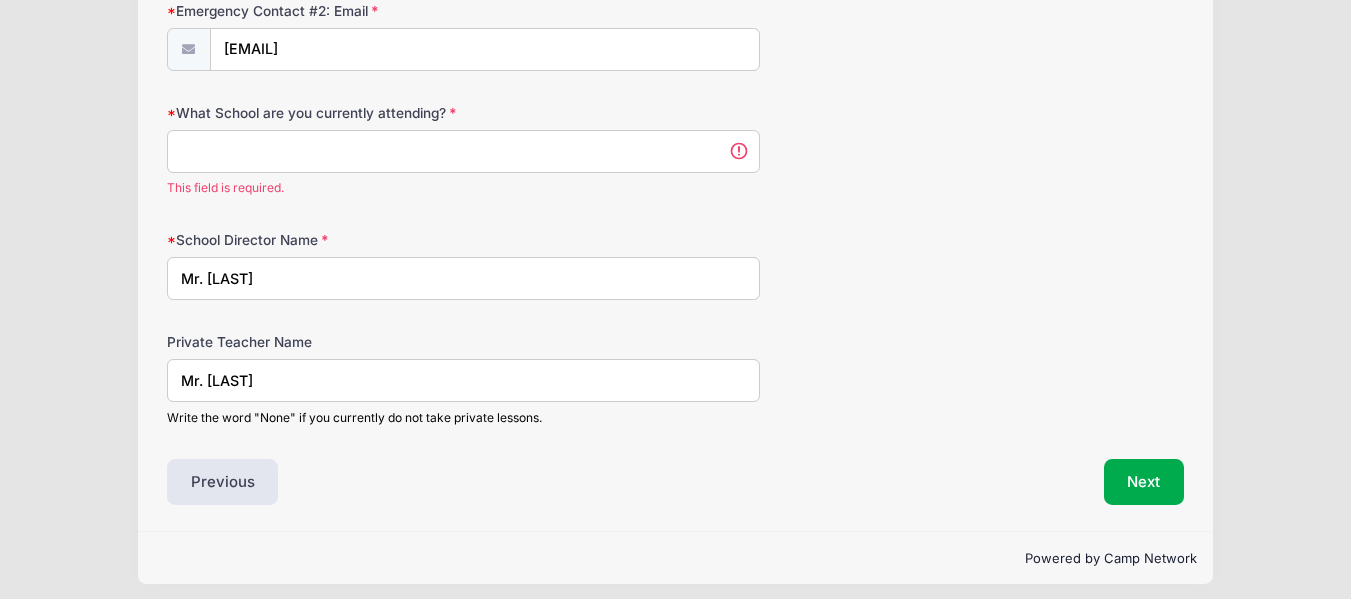 click on "What School are you currently attending?" at bounding box center [463, 151] 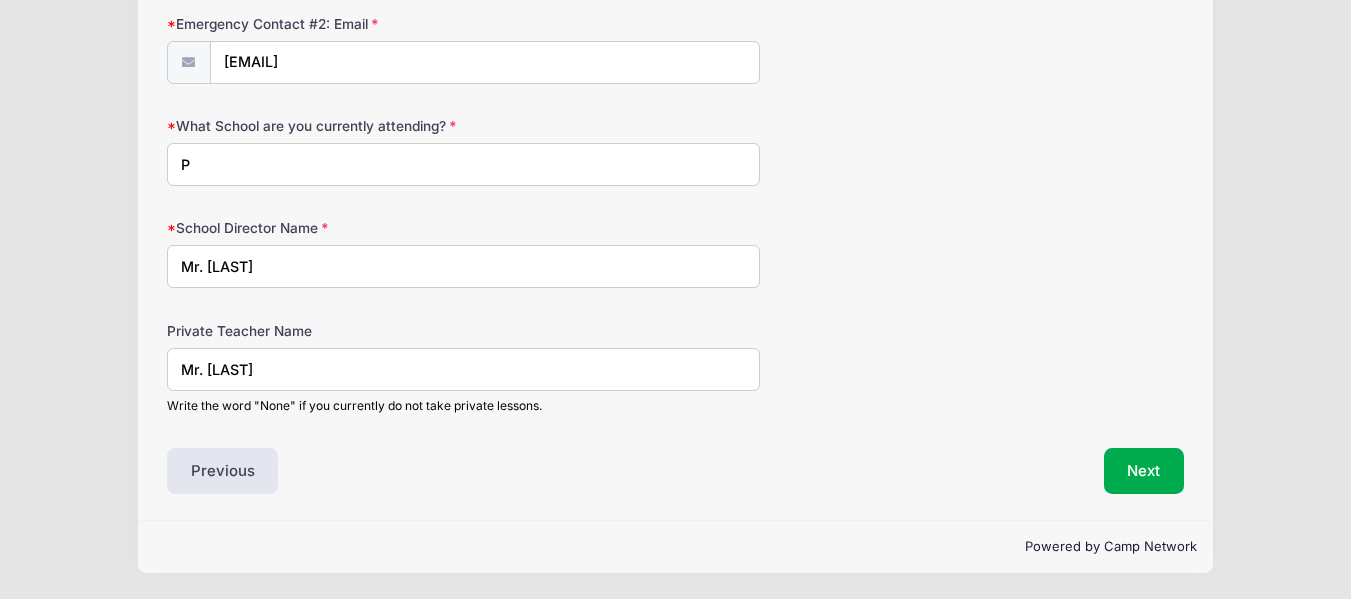 scroll, scrollTop: 1866, scrollLeft: 0, axis: vertical 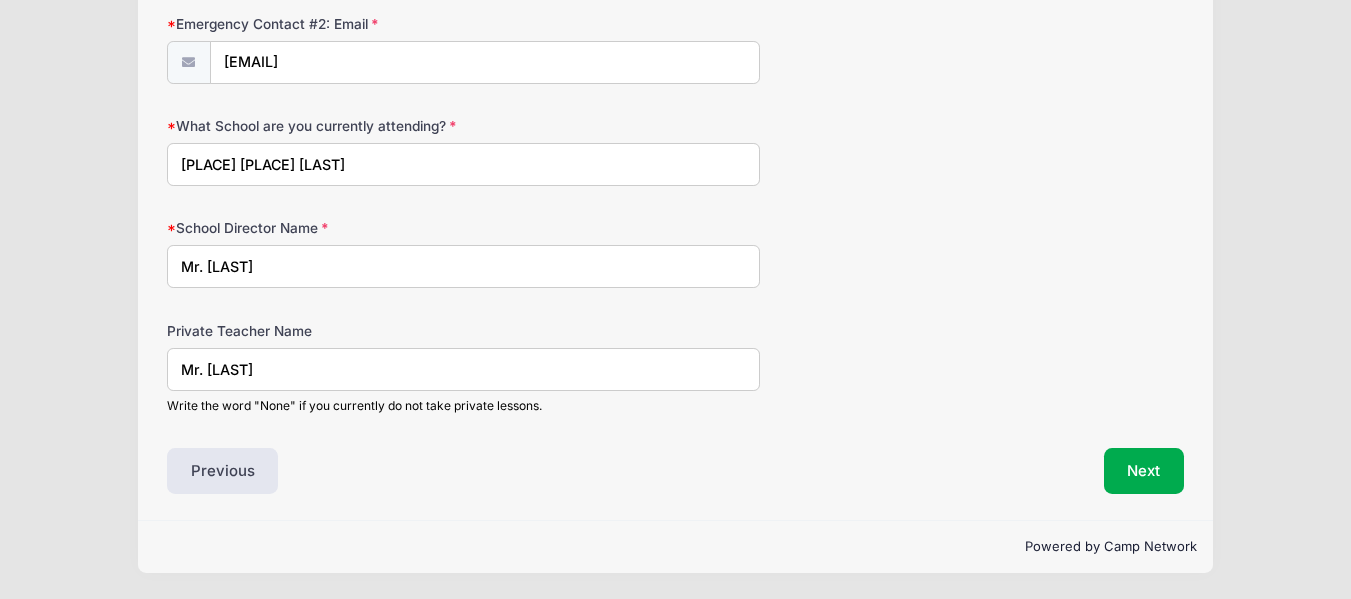 type on "[PLACE] [PLACE] [LAST]" 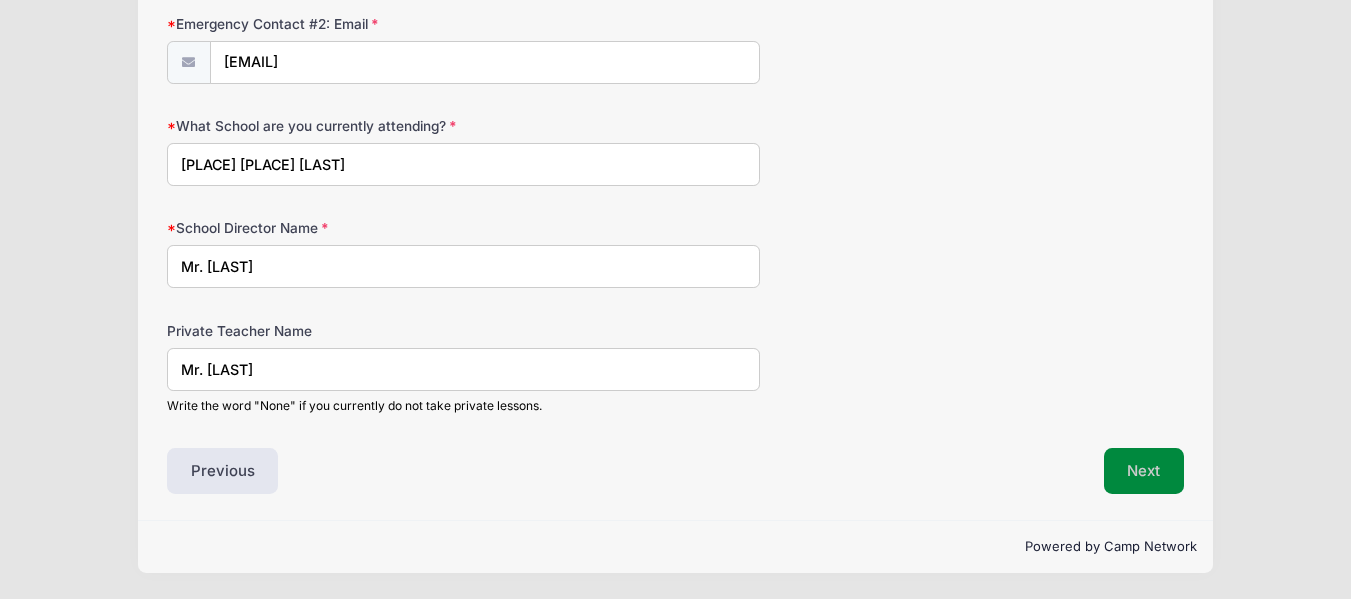 click on "Next" at bounding box center [1144, 471] 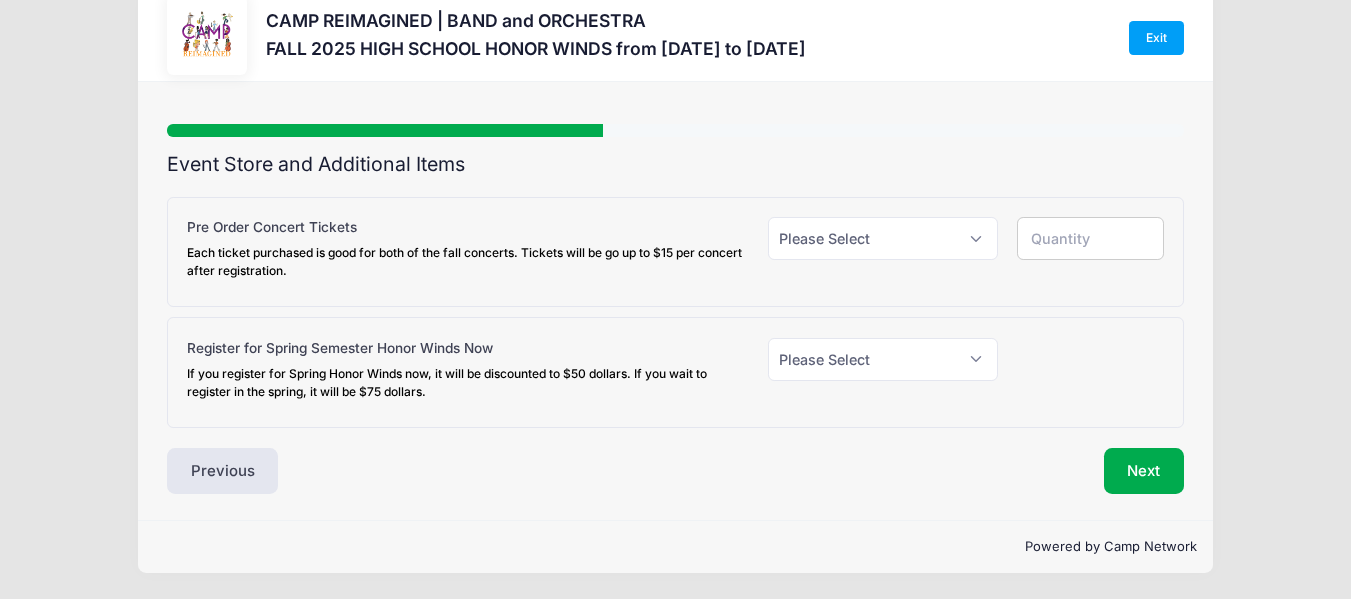 scroll, scrollTop: 0, scrollLeft: 0, axis: both 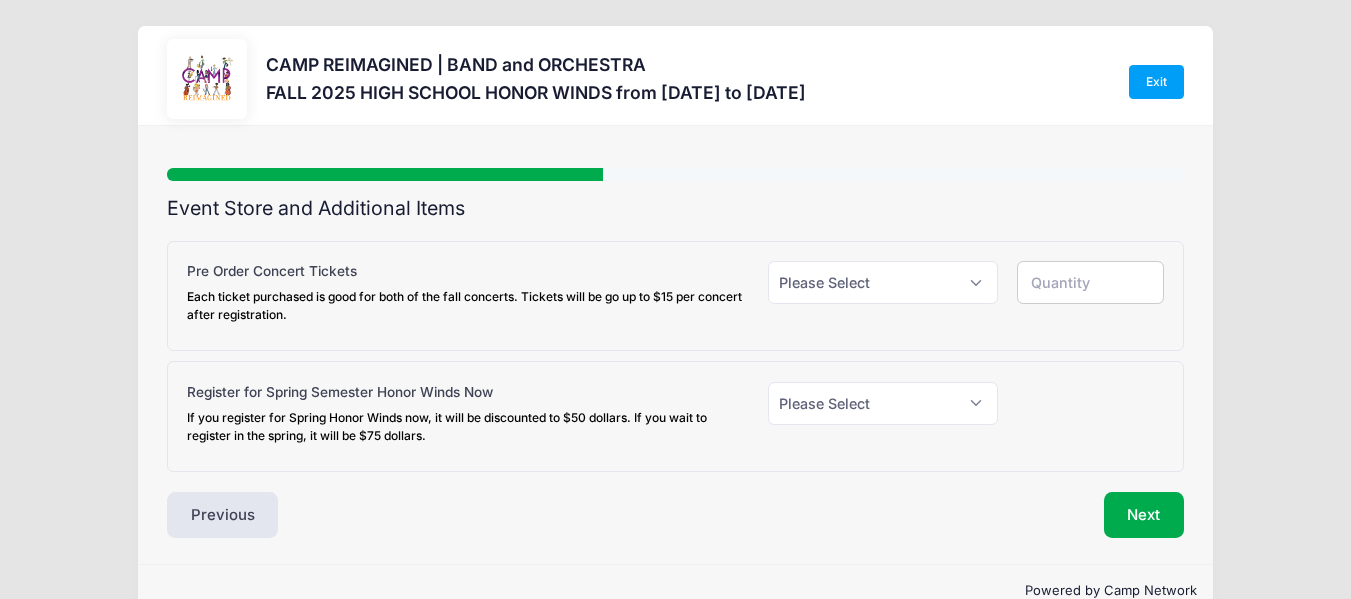 click on "Register for Spring Semester Honor Winds Now If you register for Spring Honor Winds now, it will be discounted to $50 dollars. If you wait to register in the spring, it will be $75 dollars. Please Select Yes (+$50.00) No" at bounding box center [675, 416] 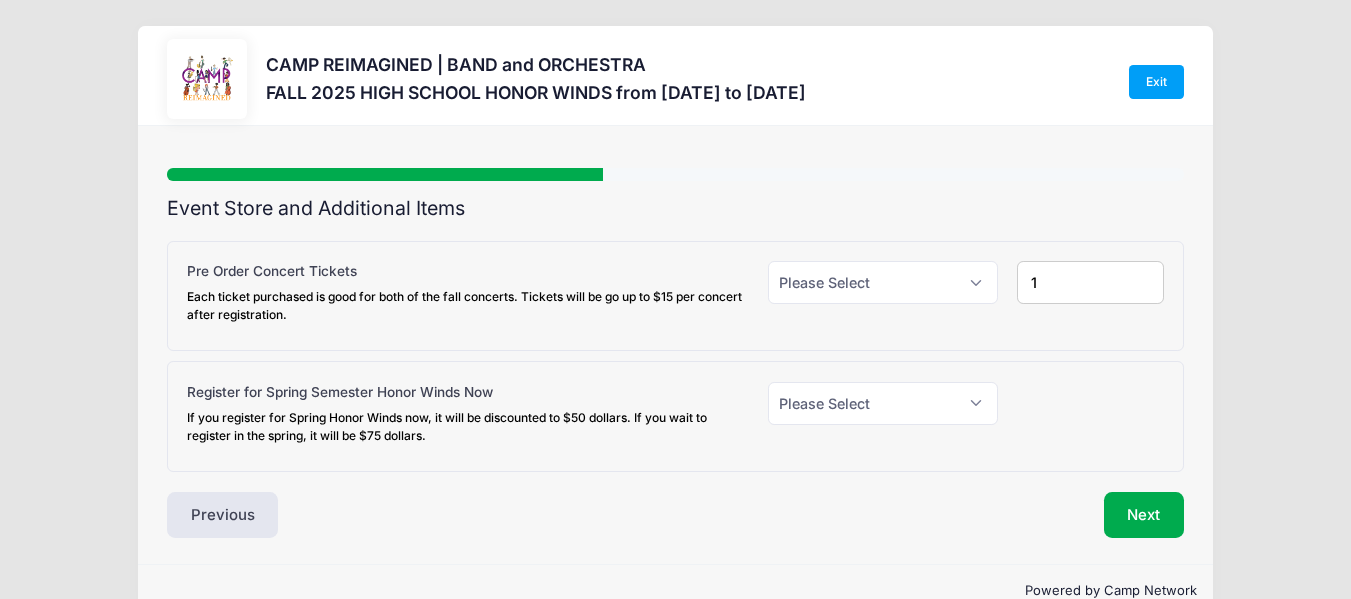 type on "1" 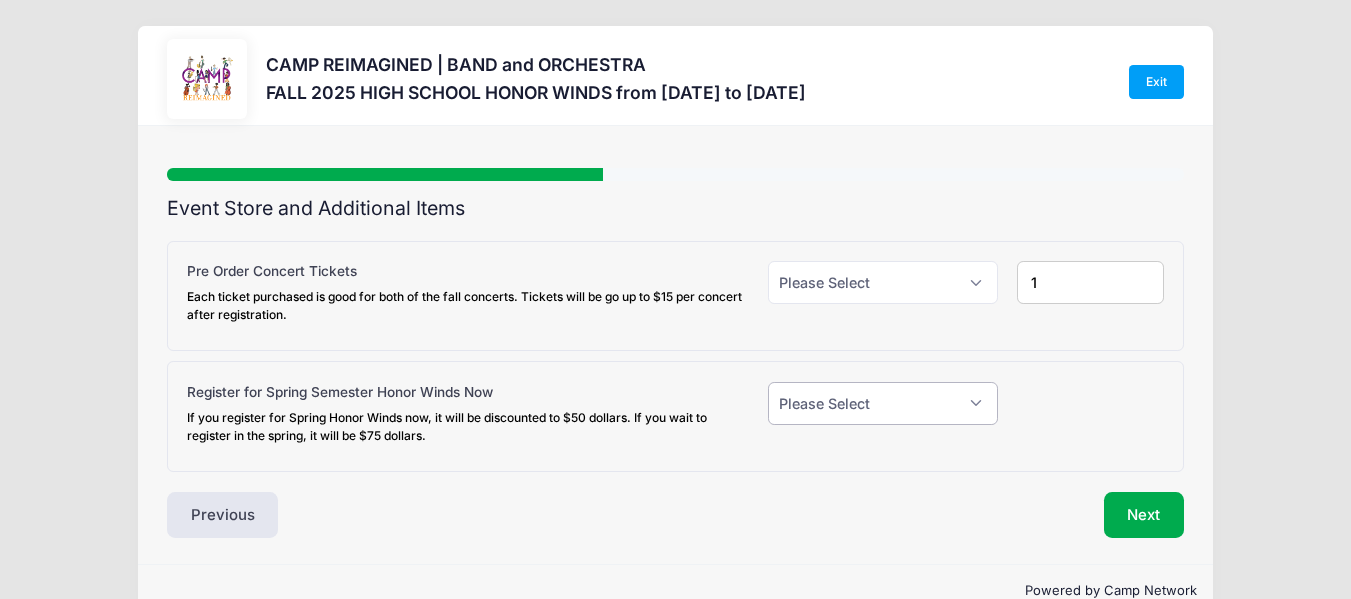 click on "Please Select Yes (+$50.00)
No" at bounding box center [882, 403] 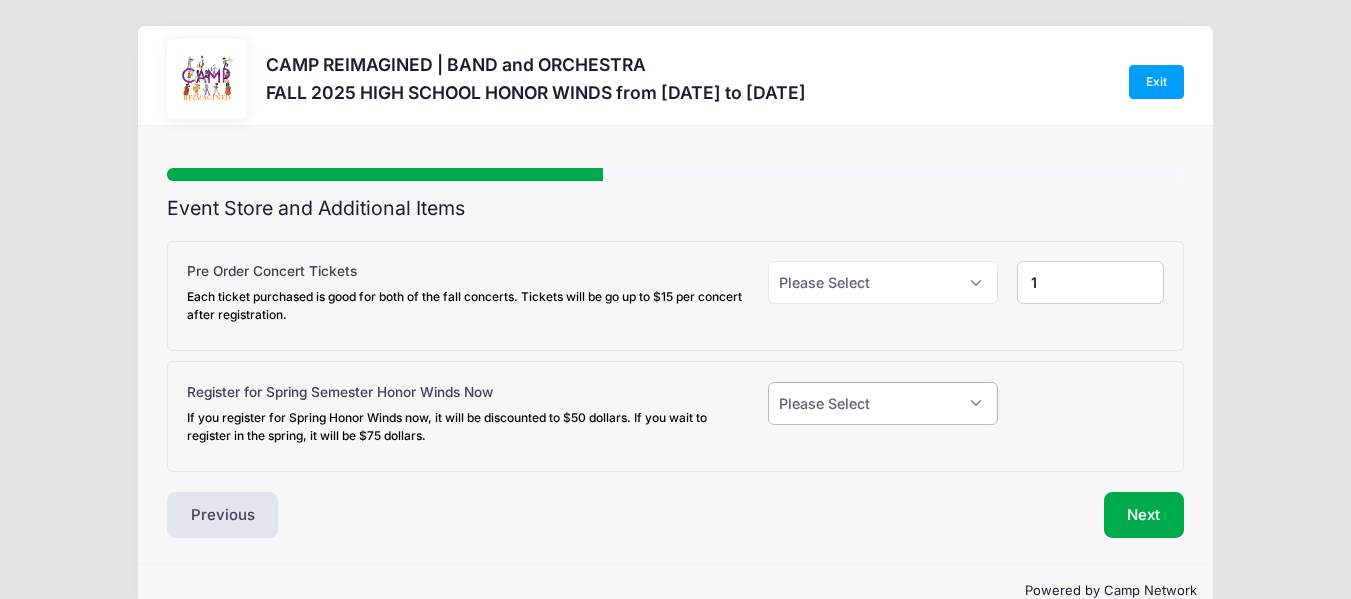 select on "1" 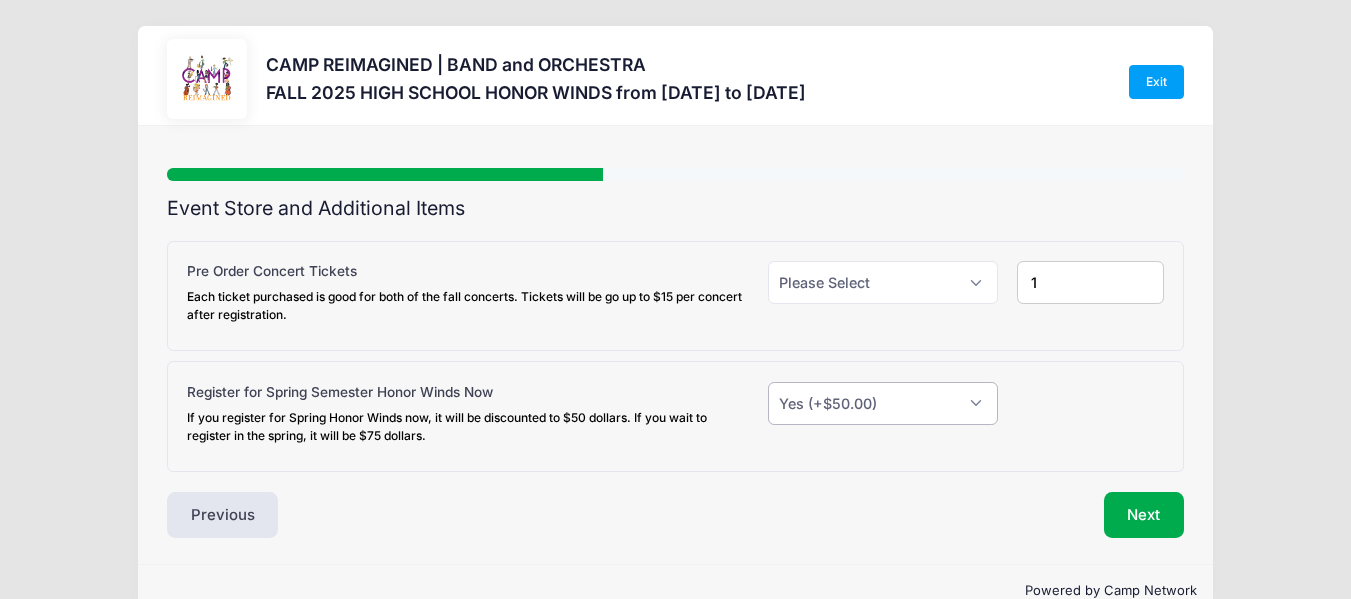 click on "Please Select Yes (+$50.00)
No" at bounding box center [882, 403] 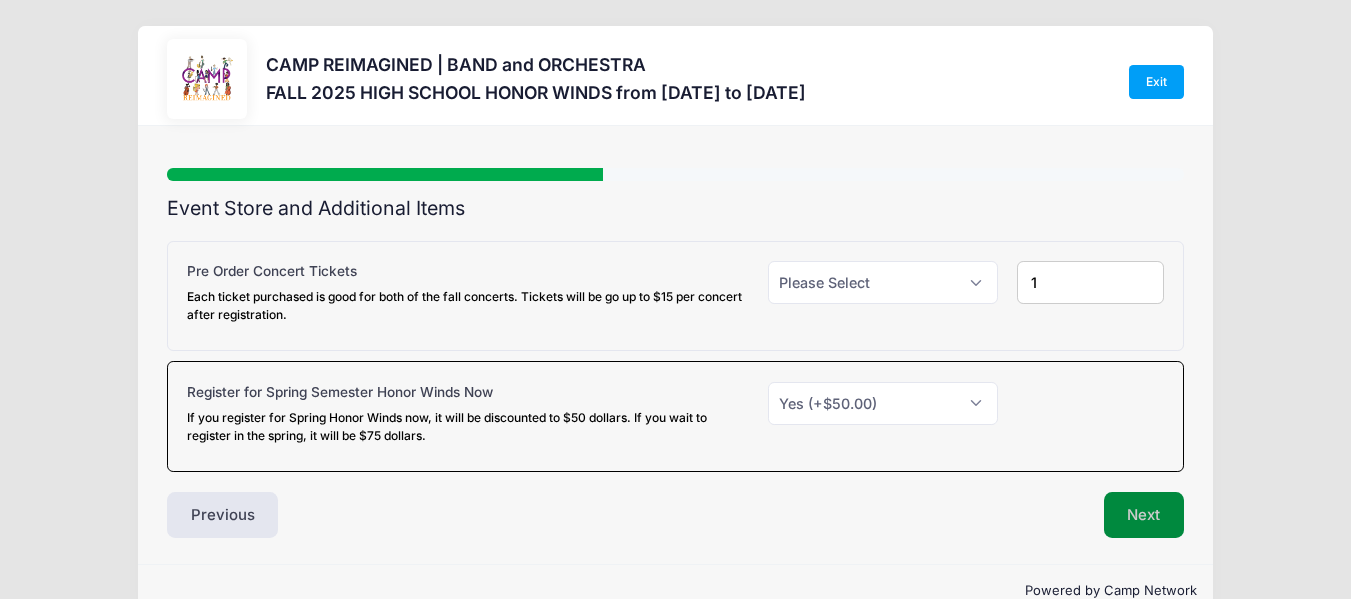 click on "Next" at bounding box center (1144, 515) 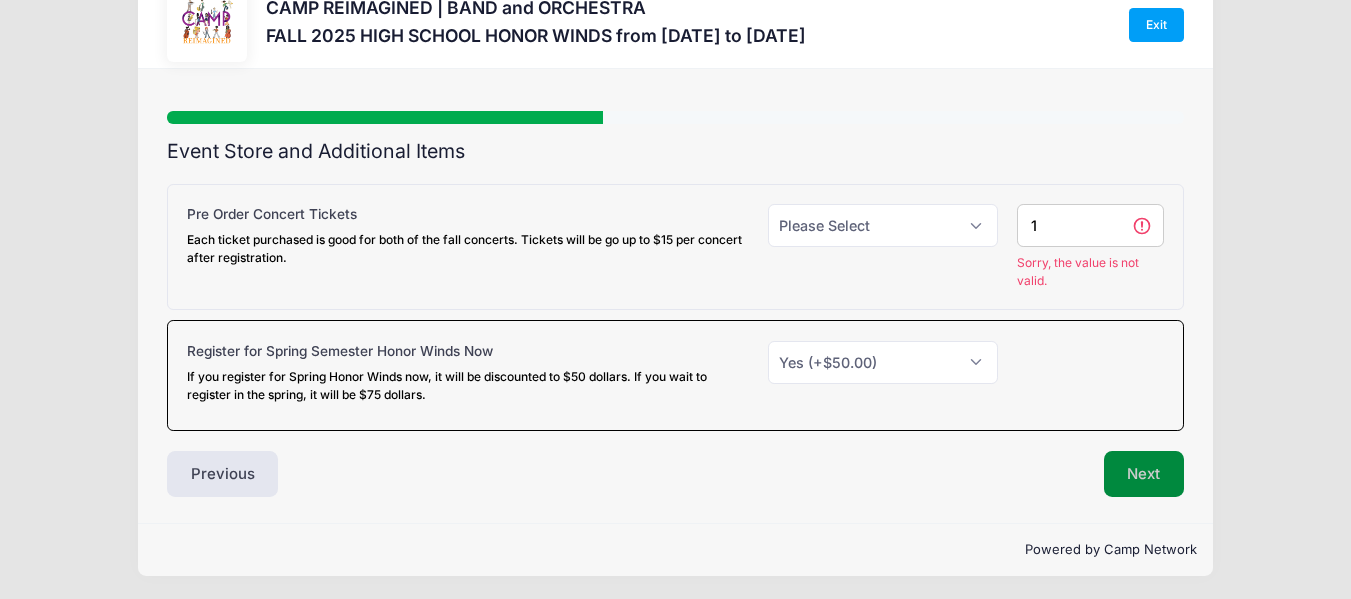 scroll, scrollTop: 60, scrollLeft: 0, axis: vertical 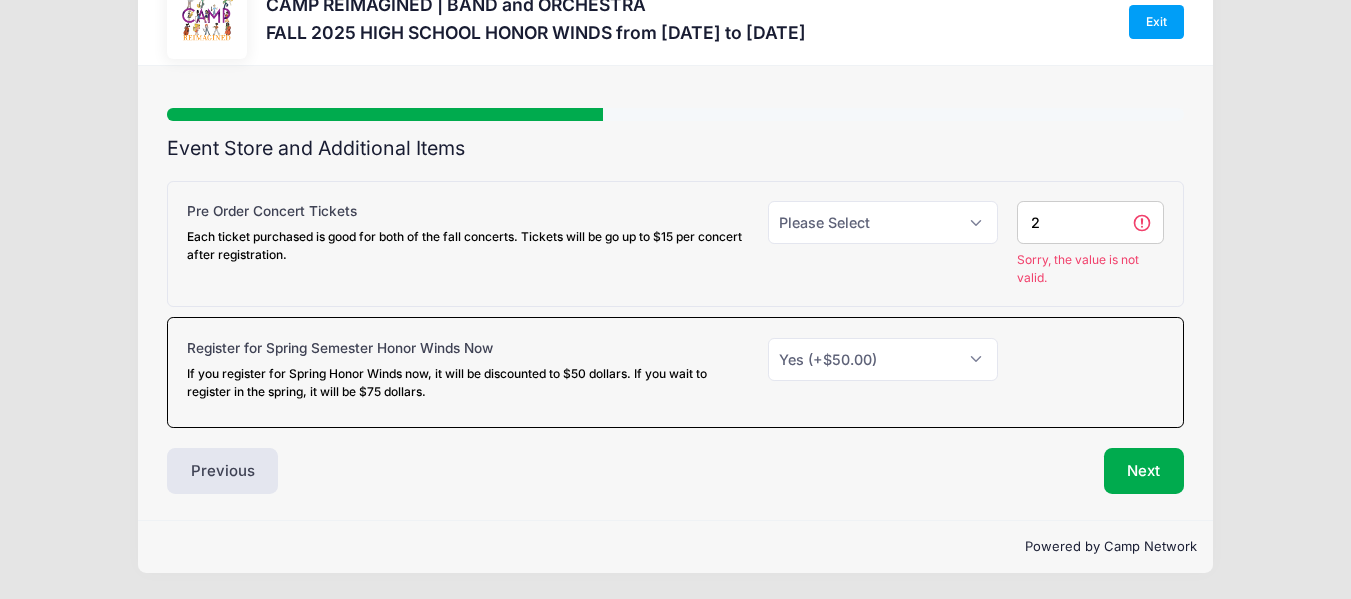 click on "2" at bounding box center [1090, 222] 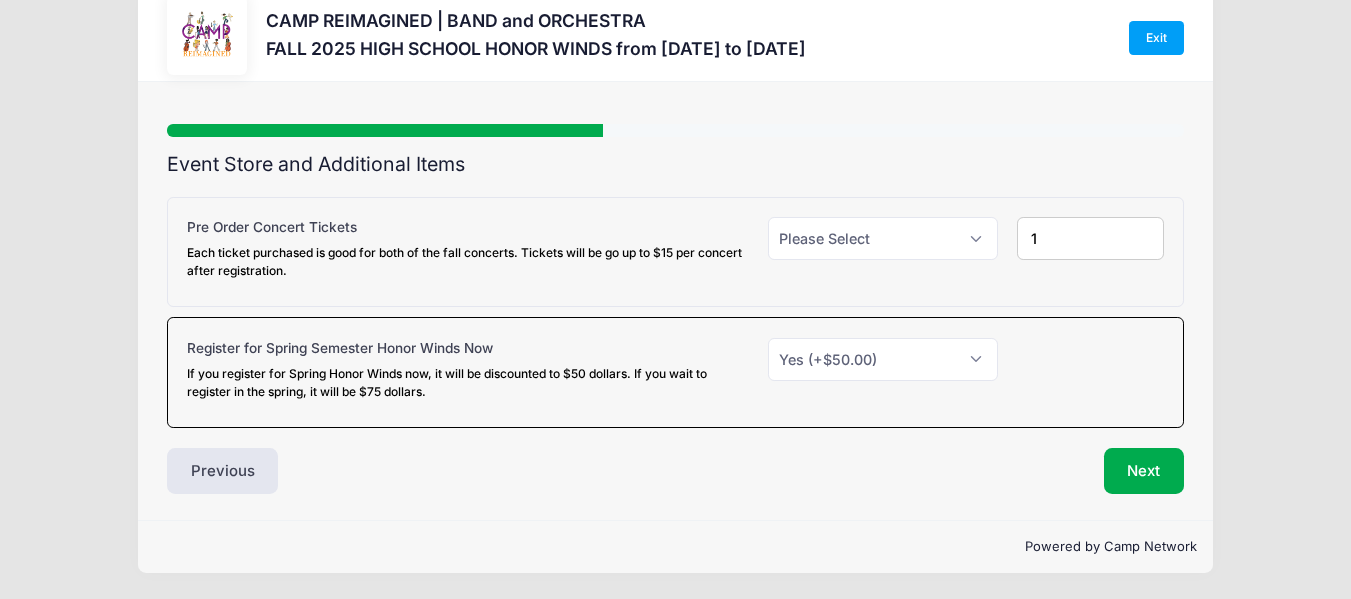 type on "1" 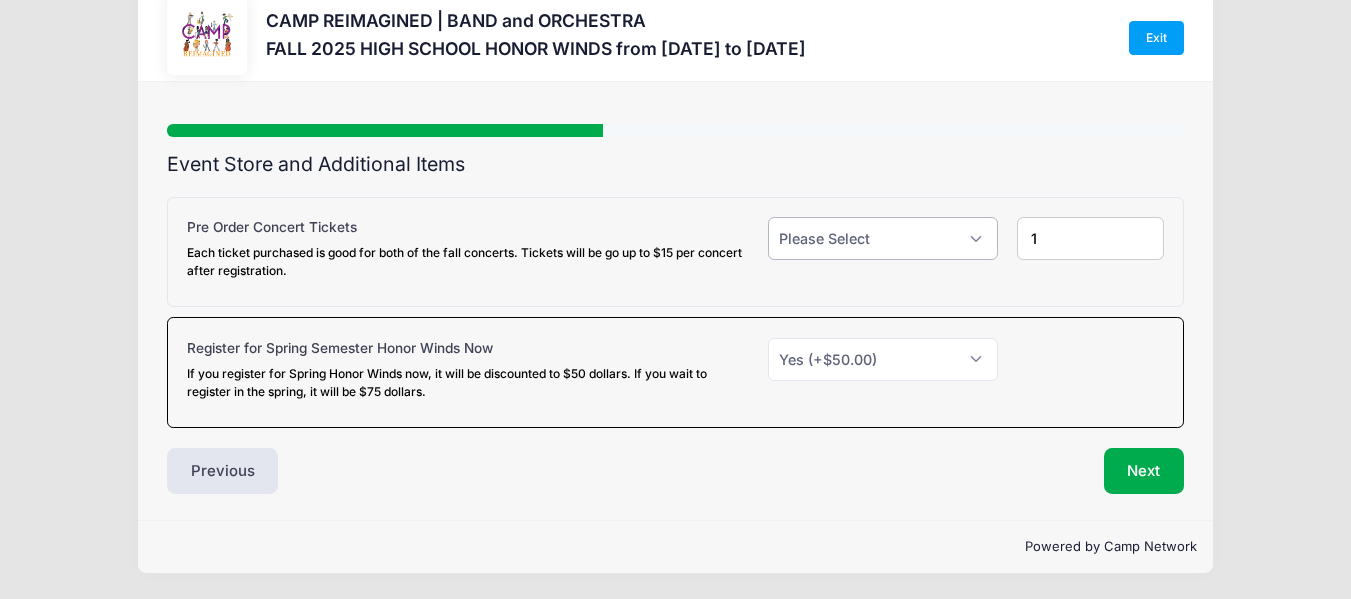click on "Please Select Yes (+$18.00)
No" at bounding box center (882, 238) 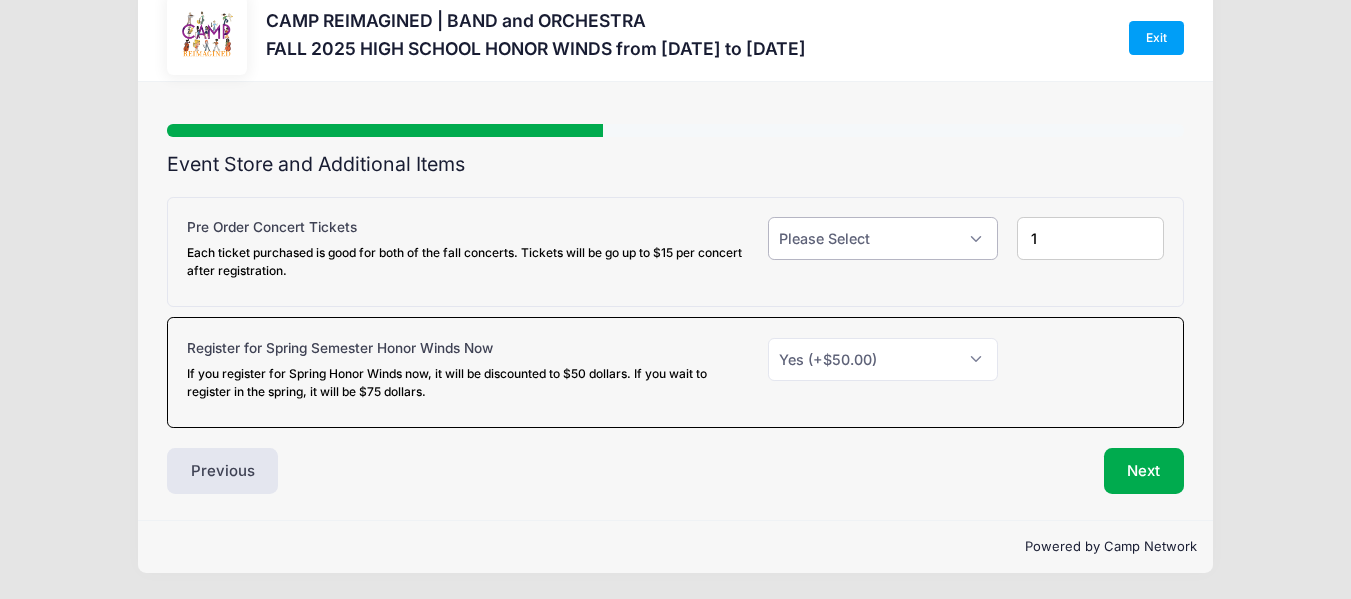 select on "1" 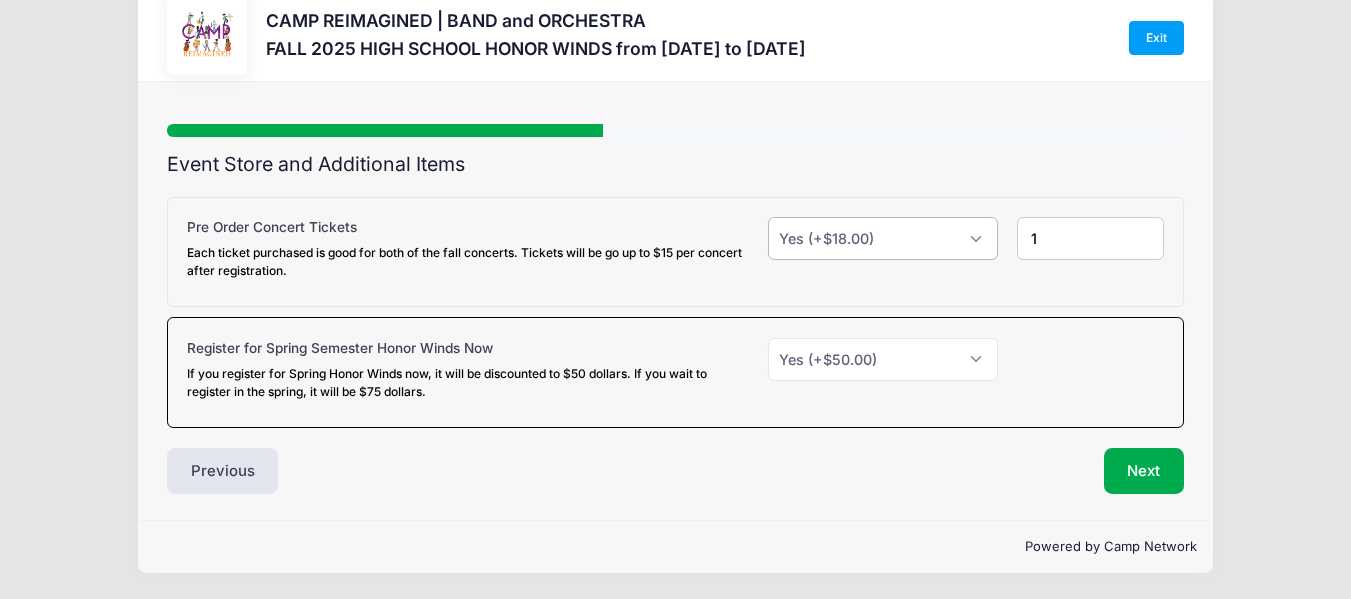 click on "Please Select Yes (+$18.00)
No" at bounding box center (882, 238) 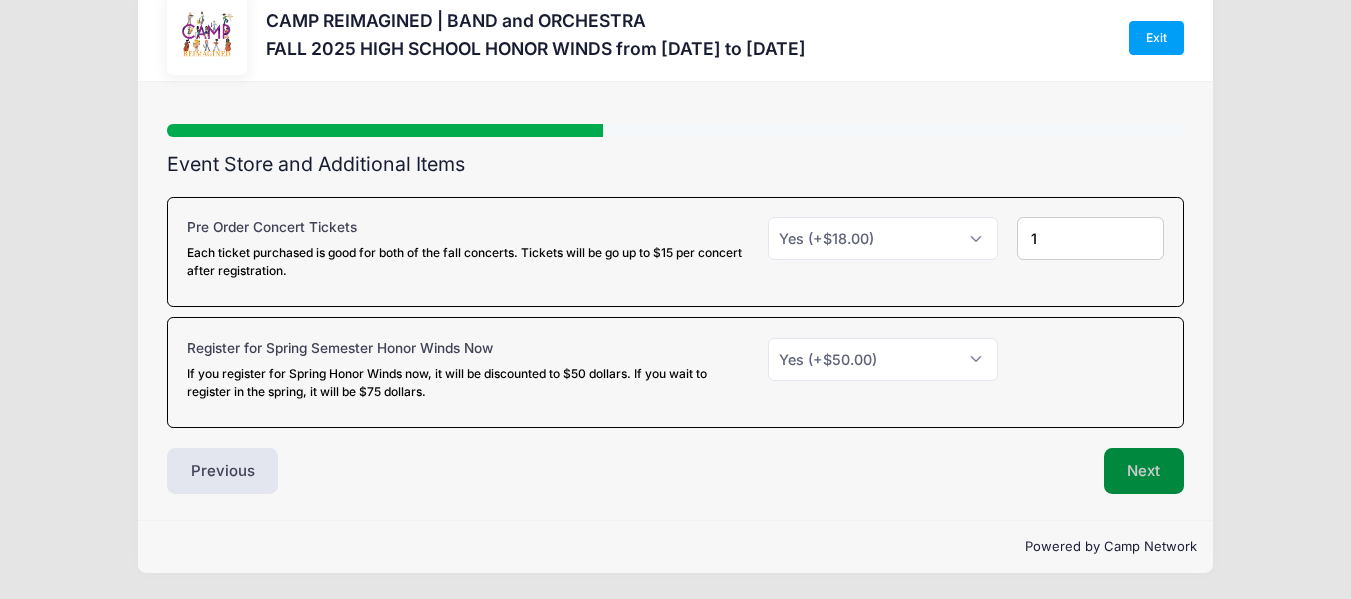 click on "Next" at bounding box center (1144, 471) 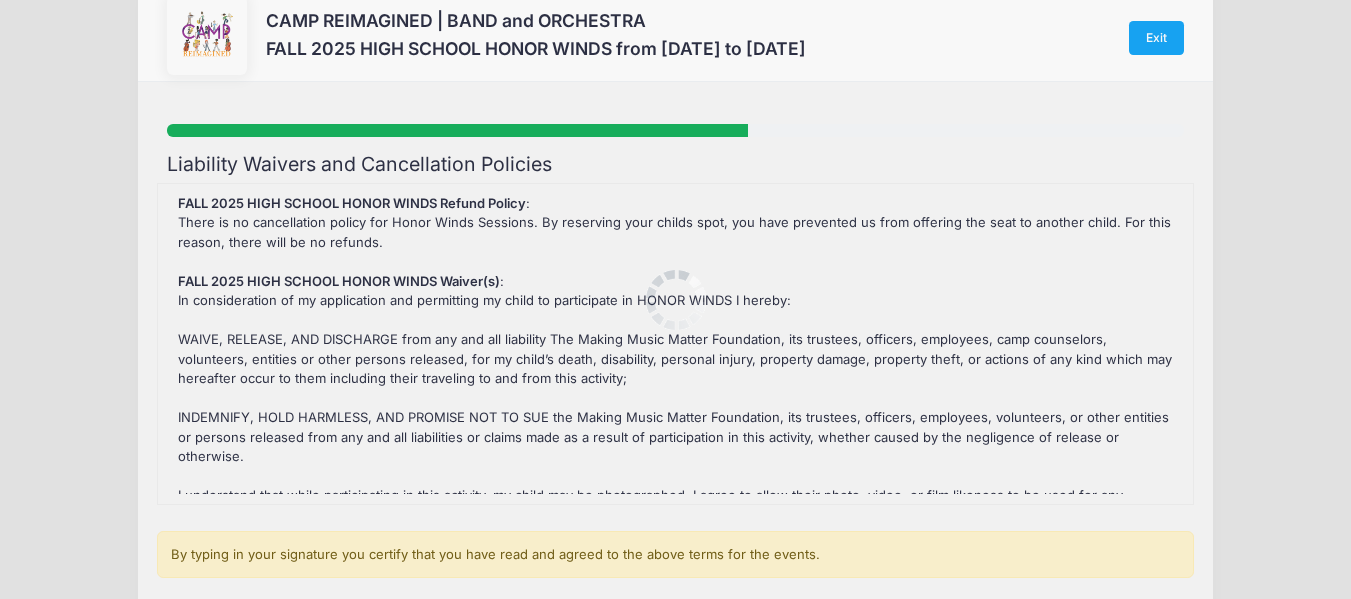 scroll, scrollTop: 0, scrollLeft: 0, axis: both 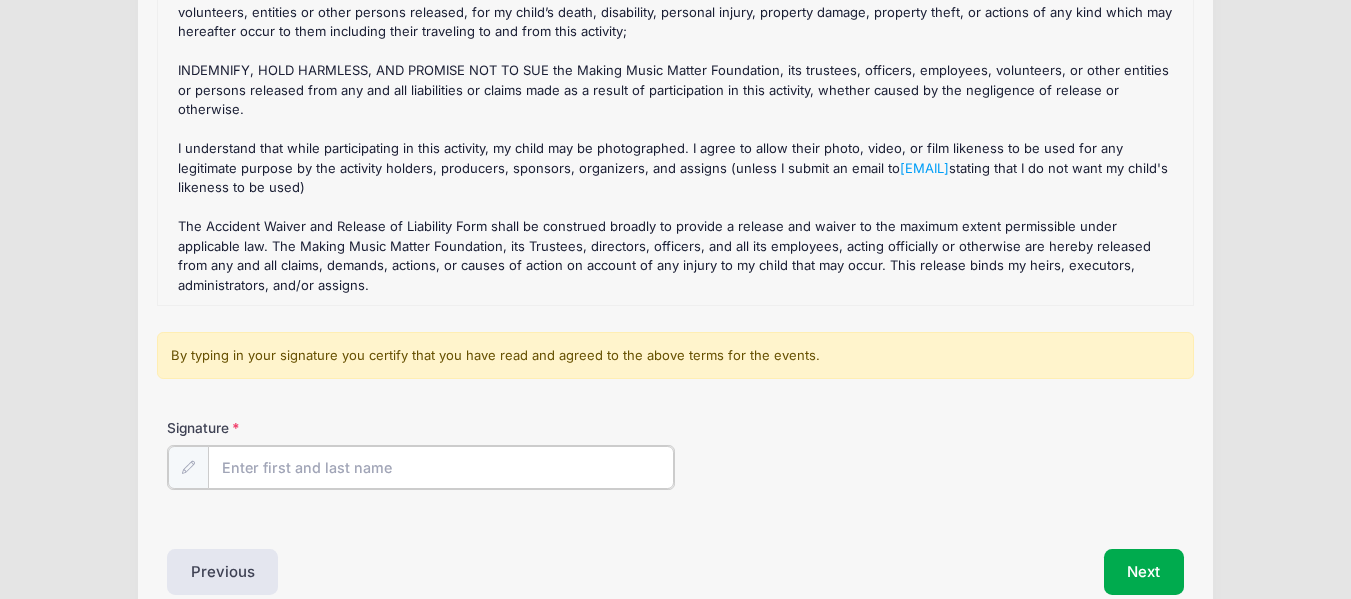 click on "Signature" at bounding box center (441, 467) 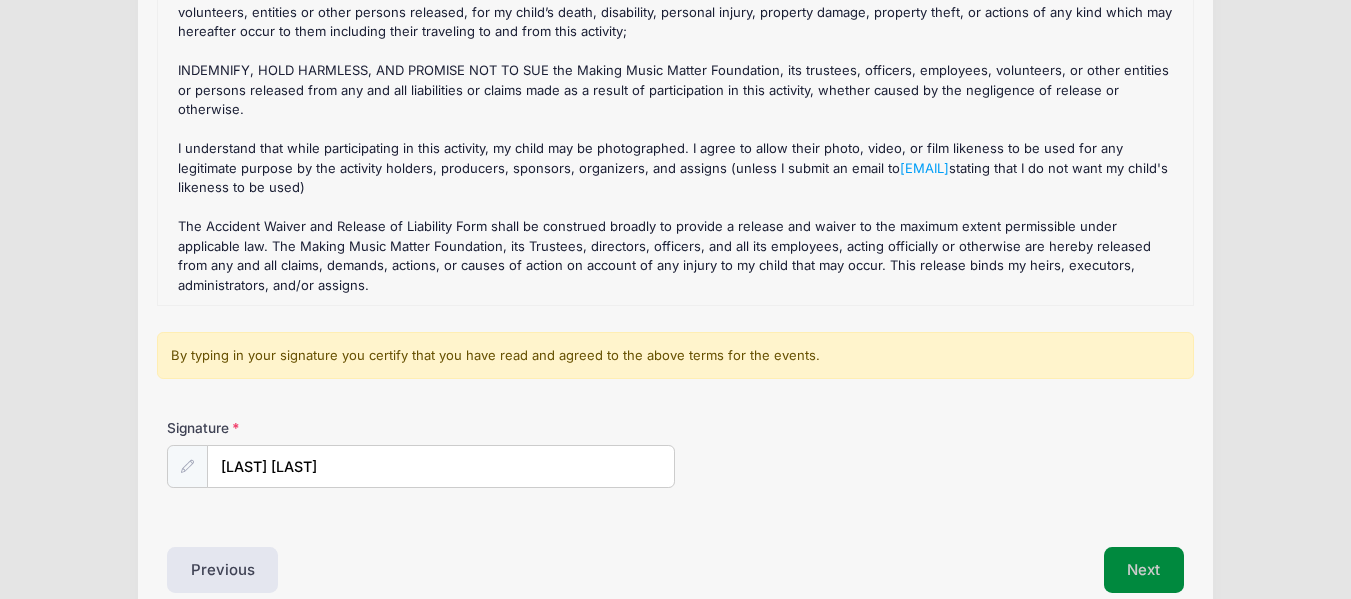 click on "Next" at bounding box center (1144, 570) 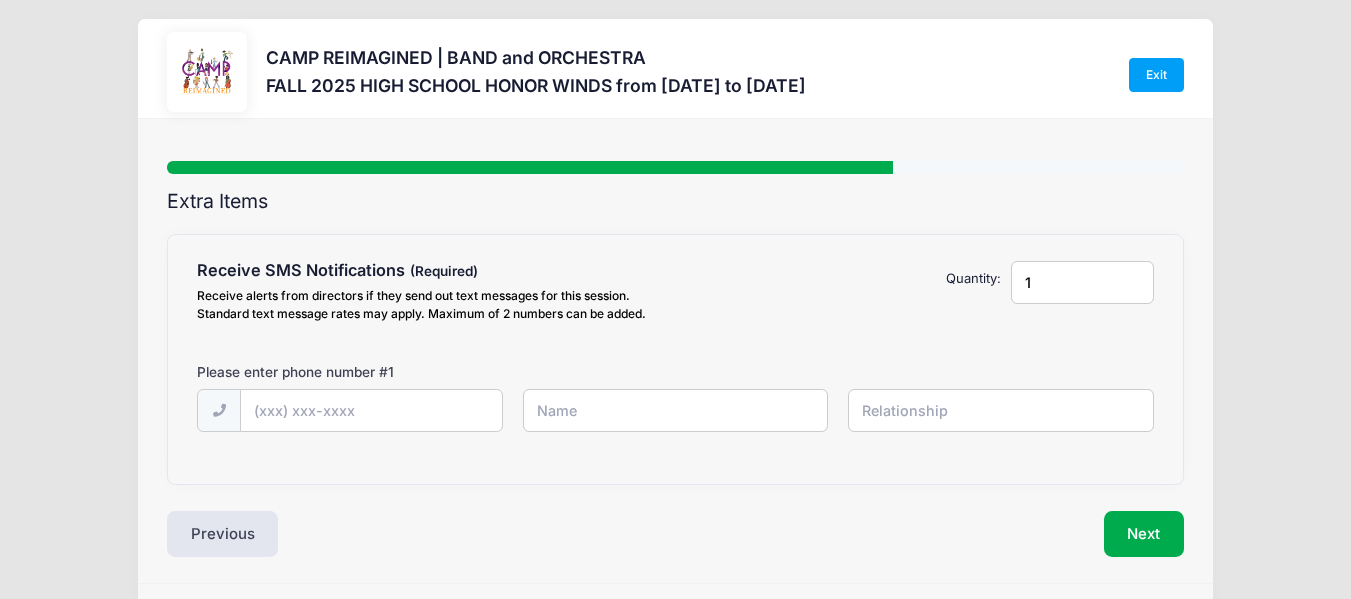 scroll, scrollTop: 0, scrollLeft: 0, axis: both 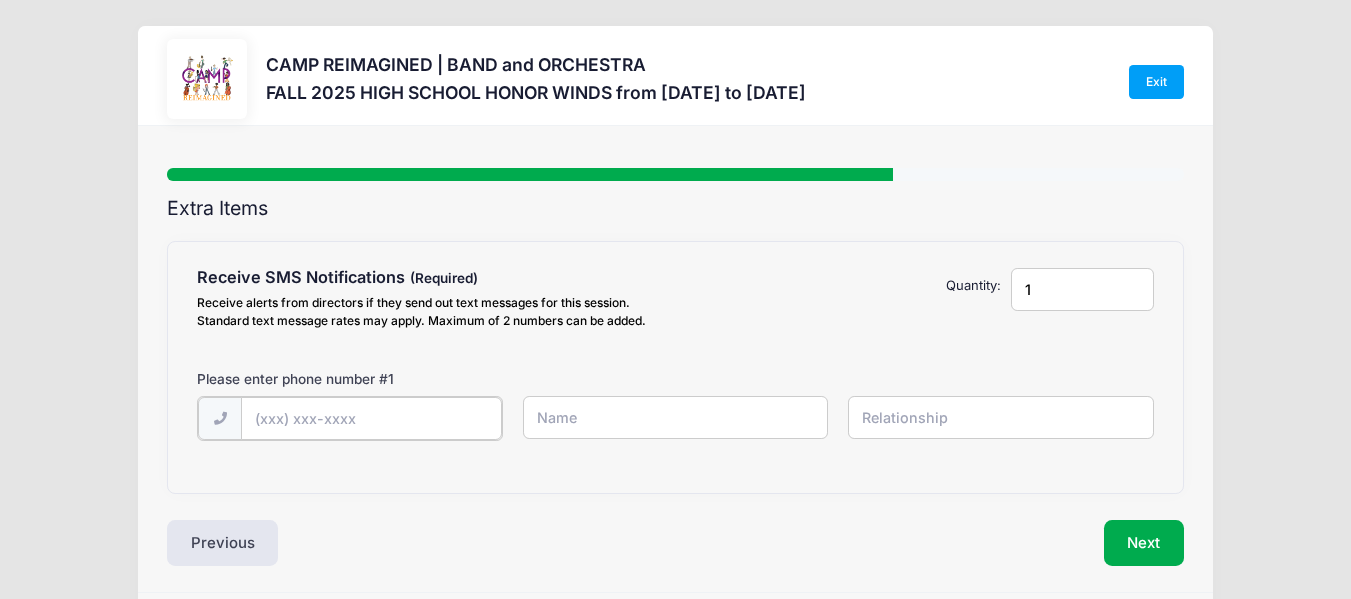 click at bounding box center [0, 0] 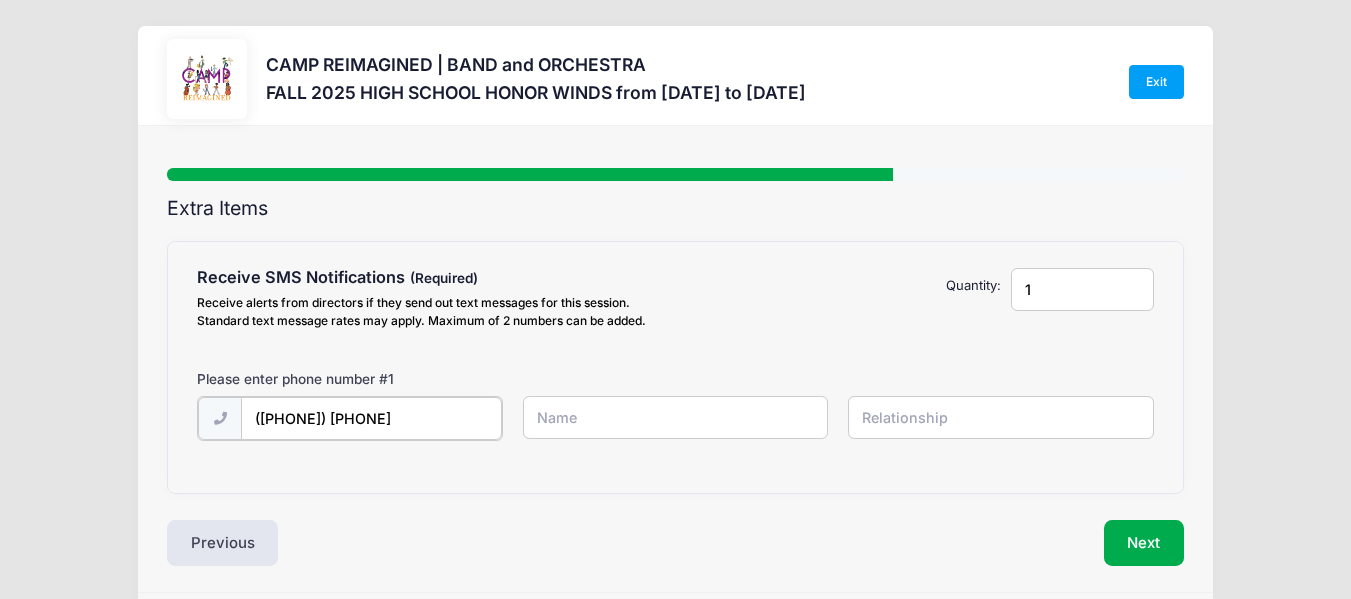 type on "([PHONE]) [PHONE]" 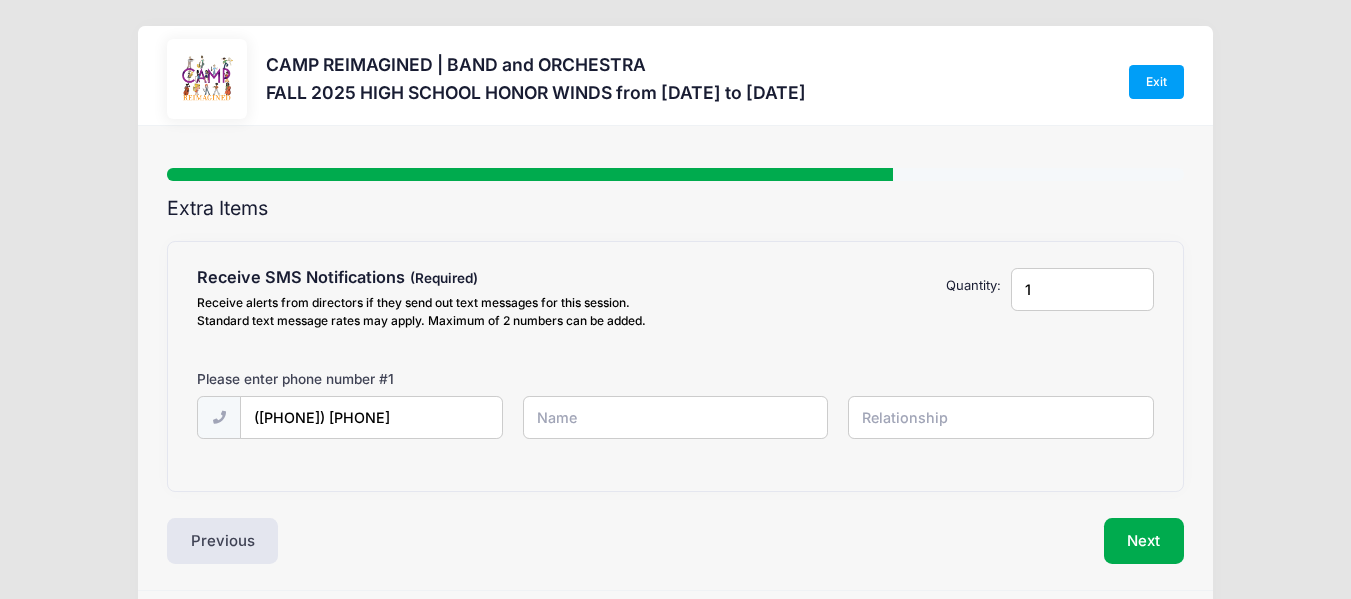 click at bounding box center (0, 0) 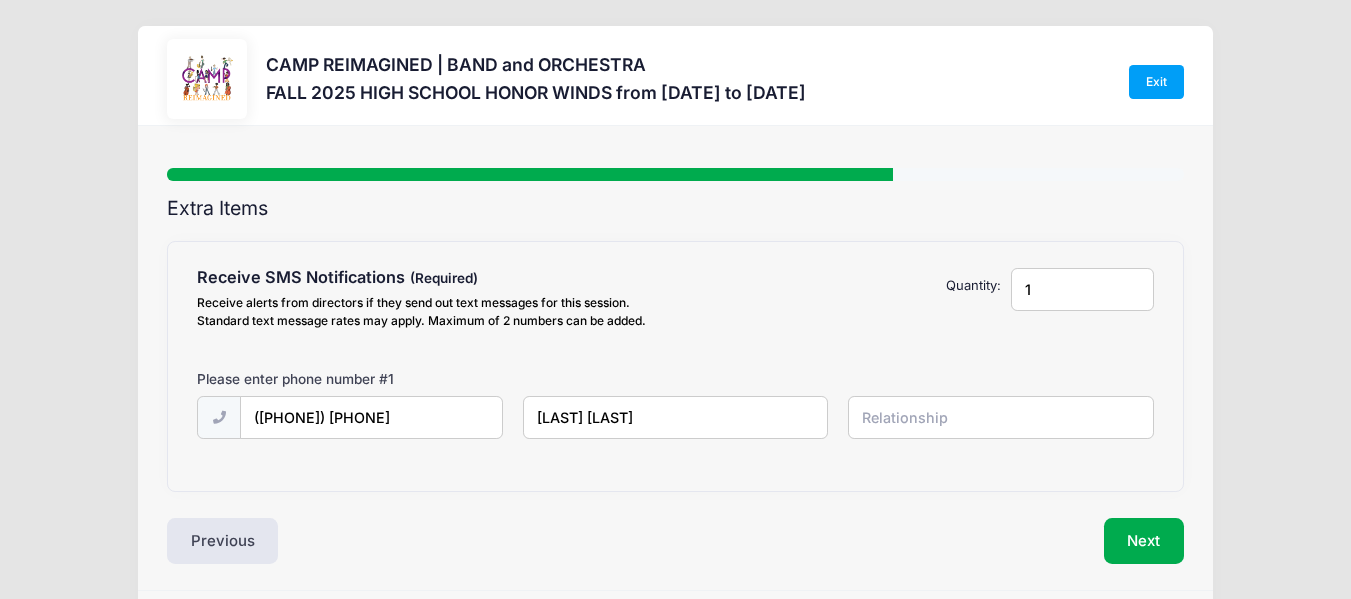 type on "[LAST] [LAST]" 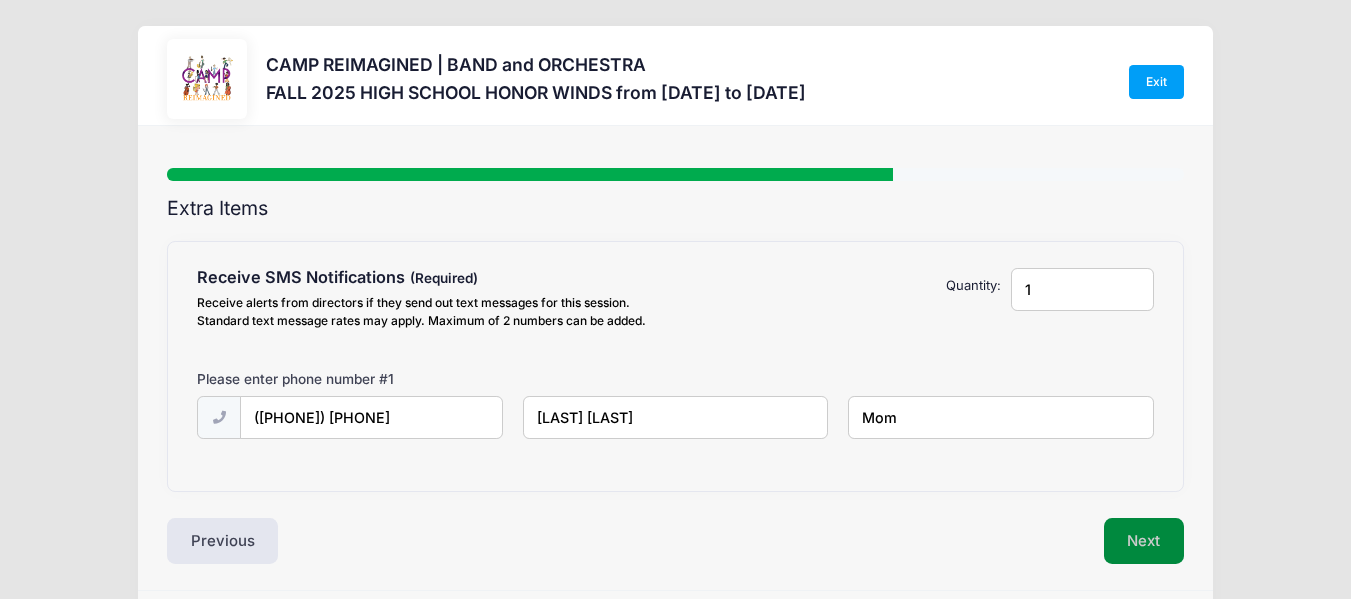 type on "Mom" 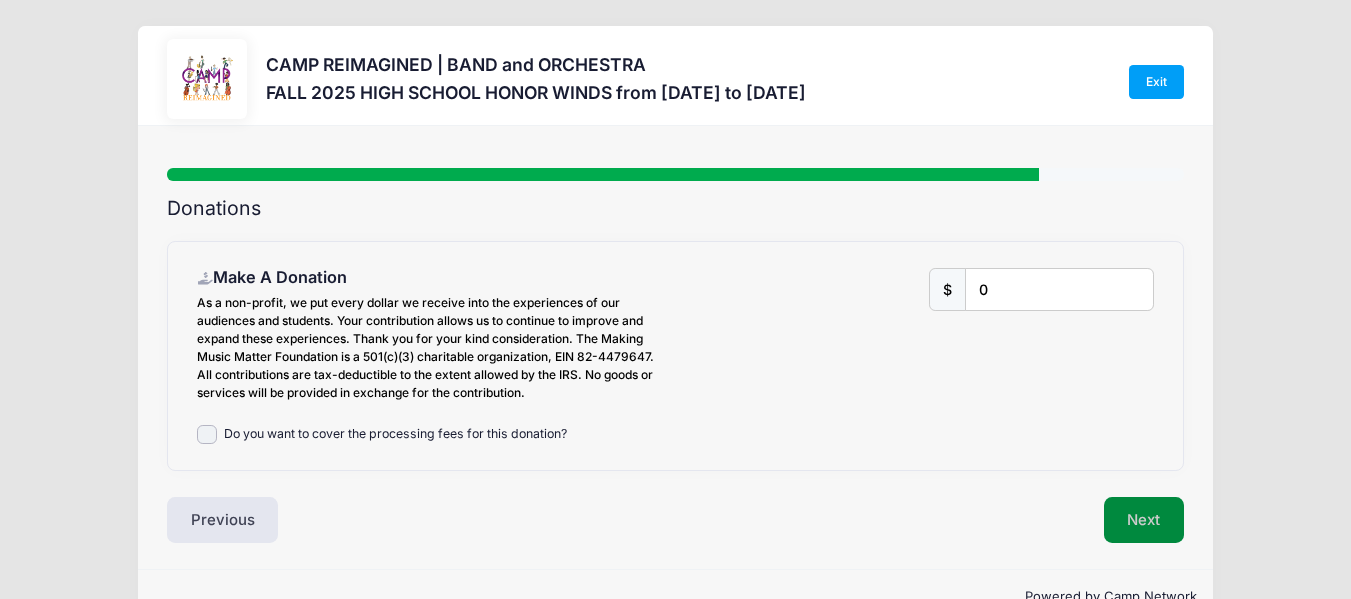 click on "Next" at bounding box center [1144, 520] 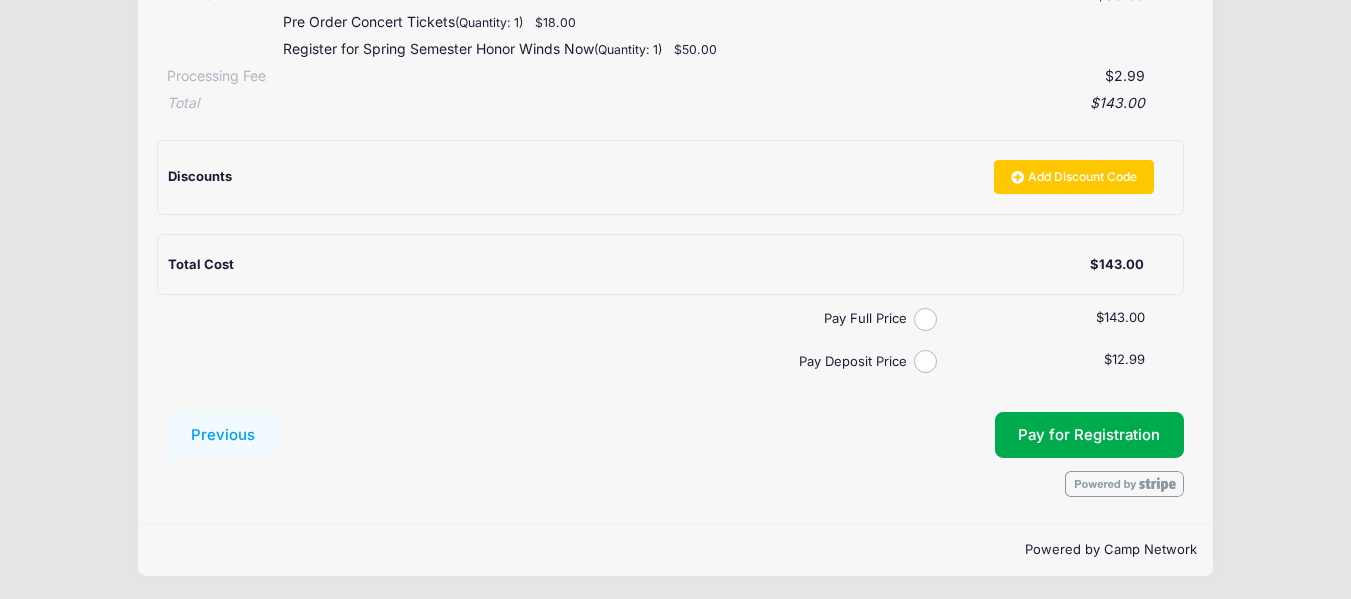 scroll, scrollTop: 476, scrollLeft: 0, axis: vertical 